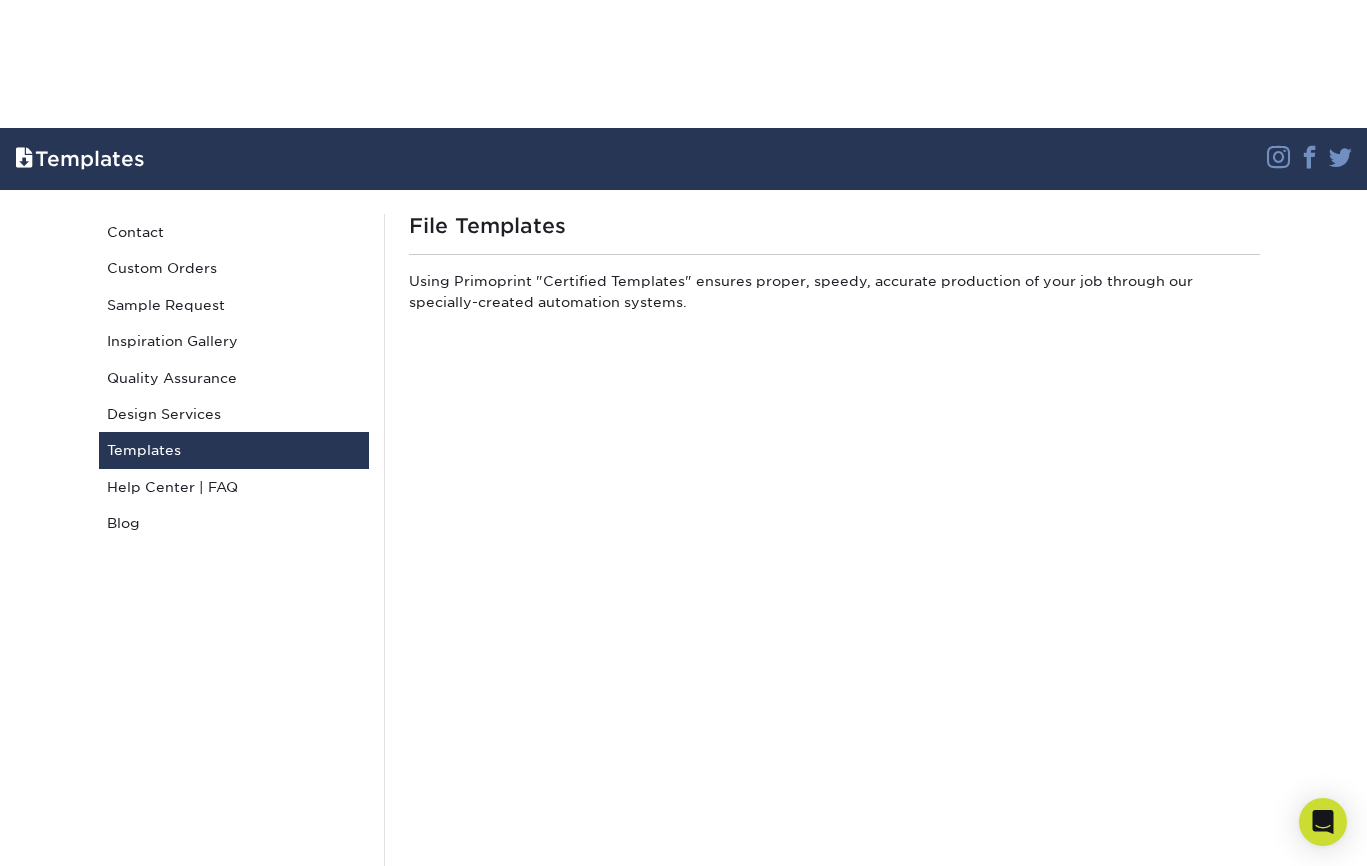 scroll, scrollTop: 2222, scrollLeft: 0, axis: vertical 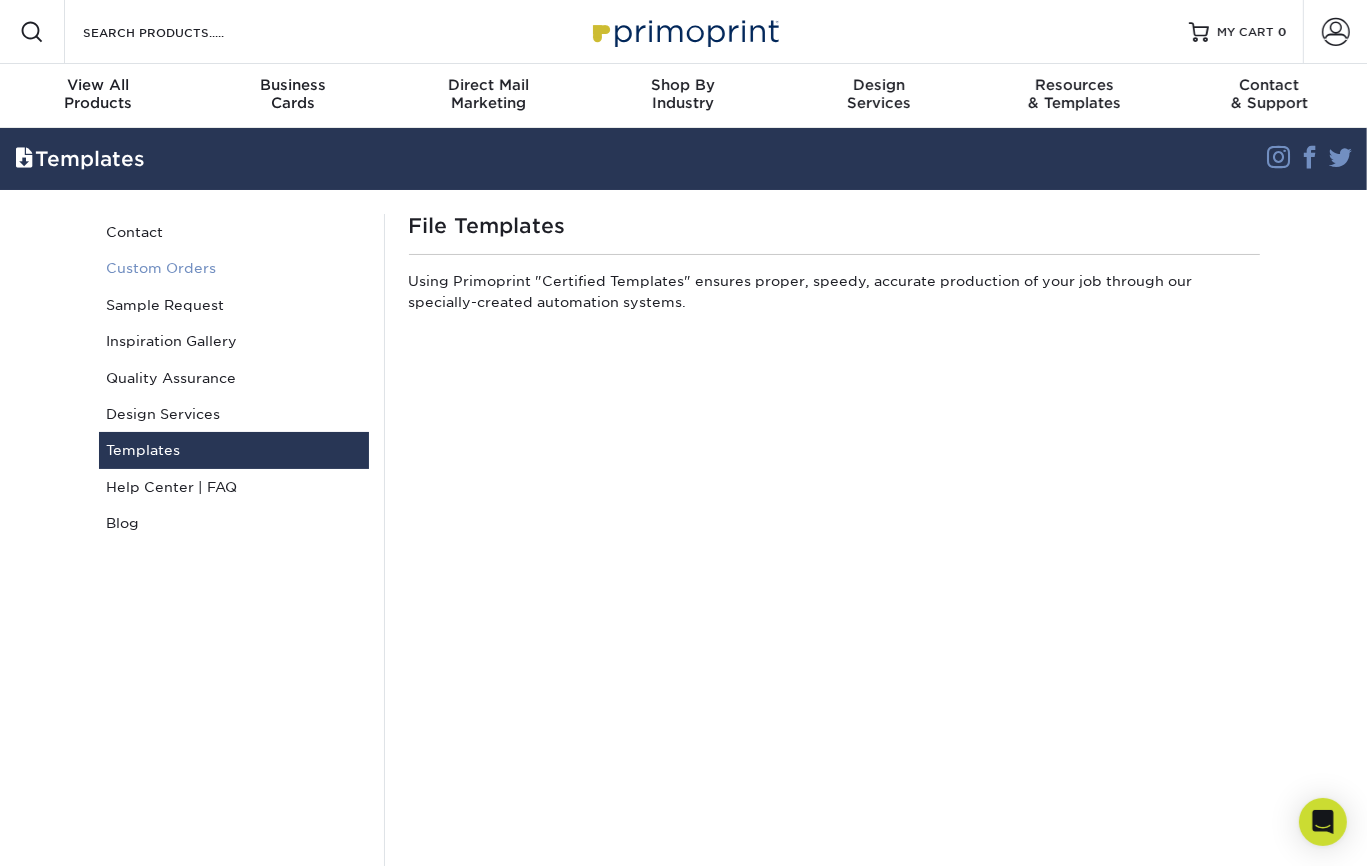 click on "Custom Orders" at bounding box center (234, 268) 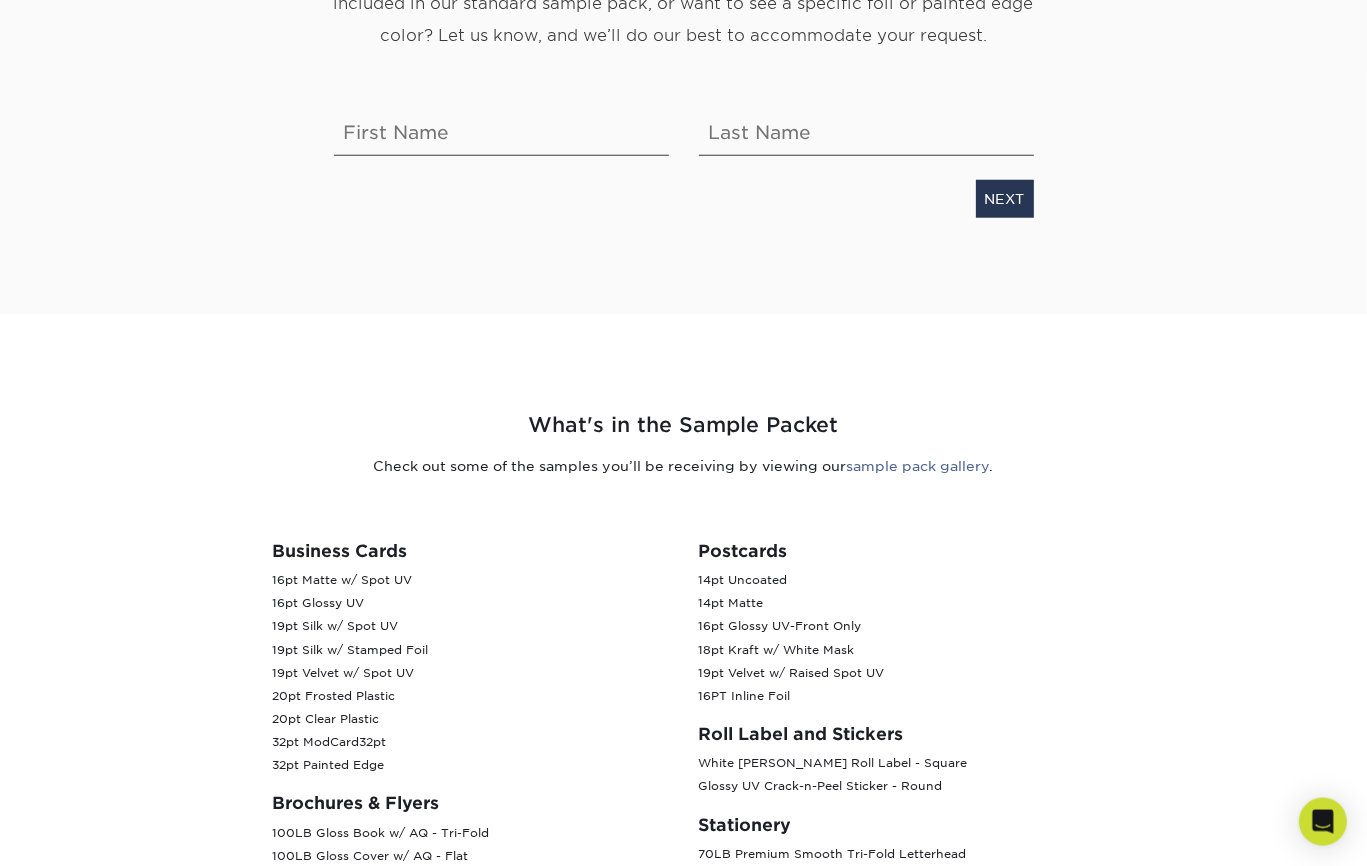scroll, scrollTop: 0, scrollLeft: 0, axis: both 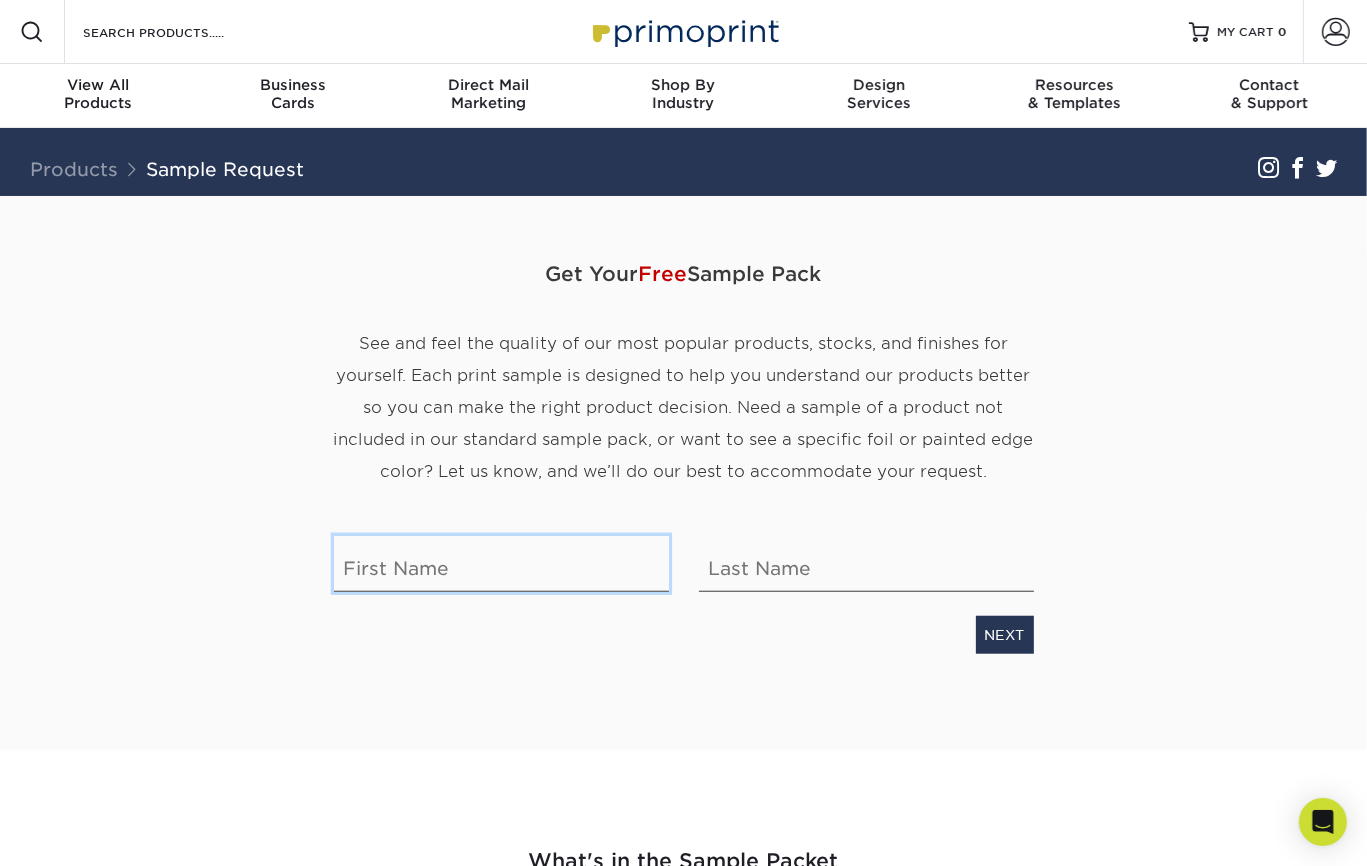 click at bounding box center [501, 564] 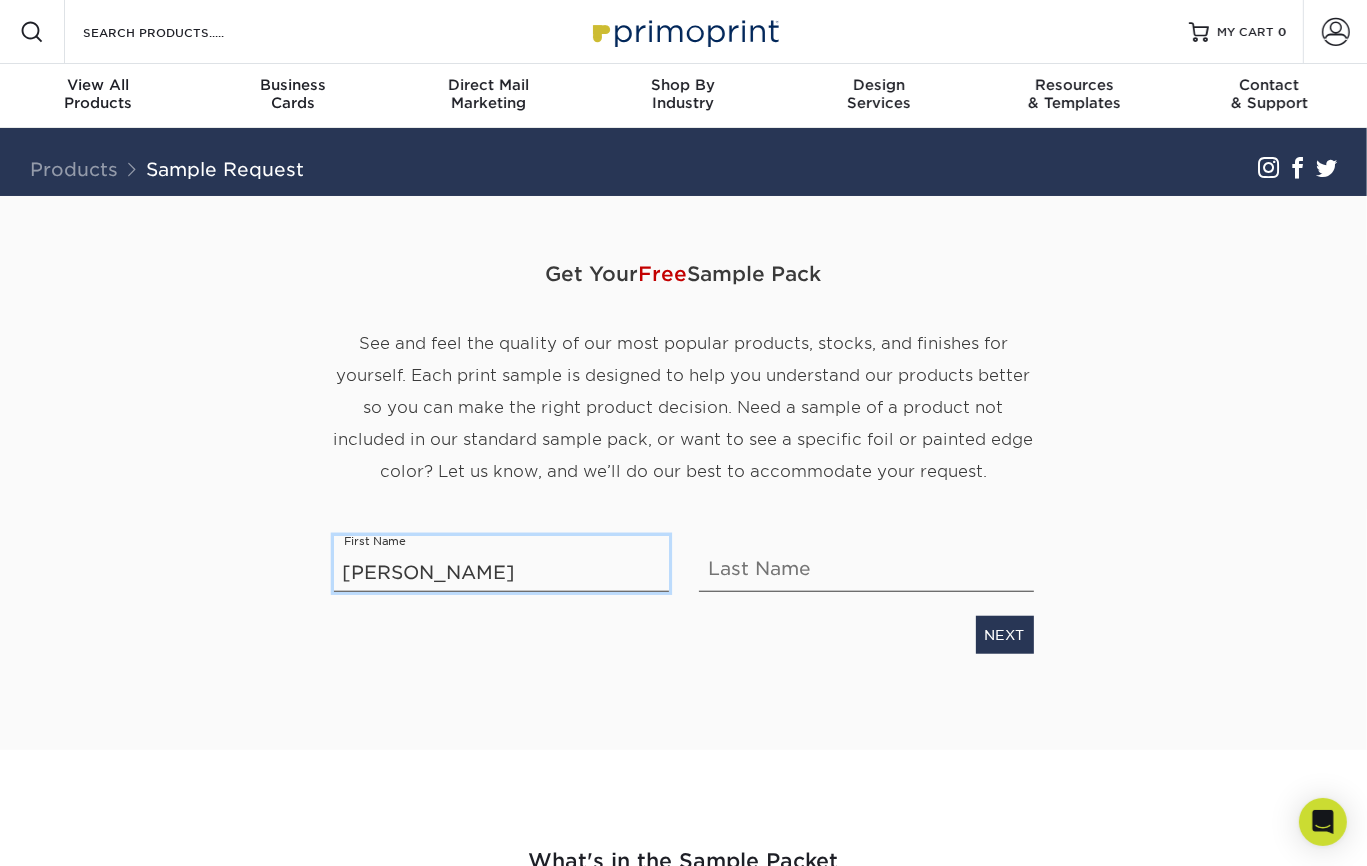 type on "[PERSON_NAME]" 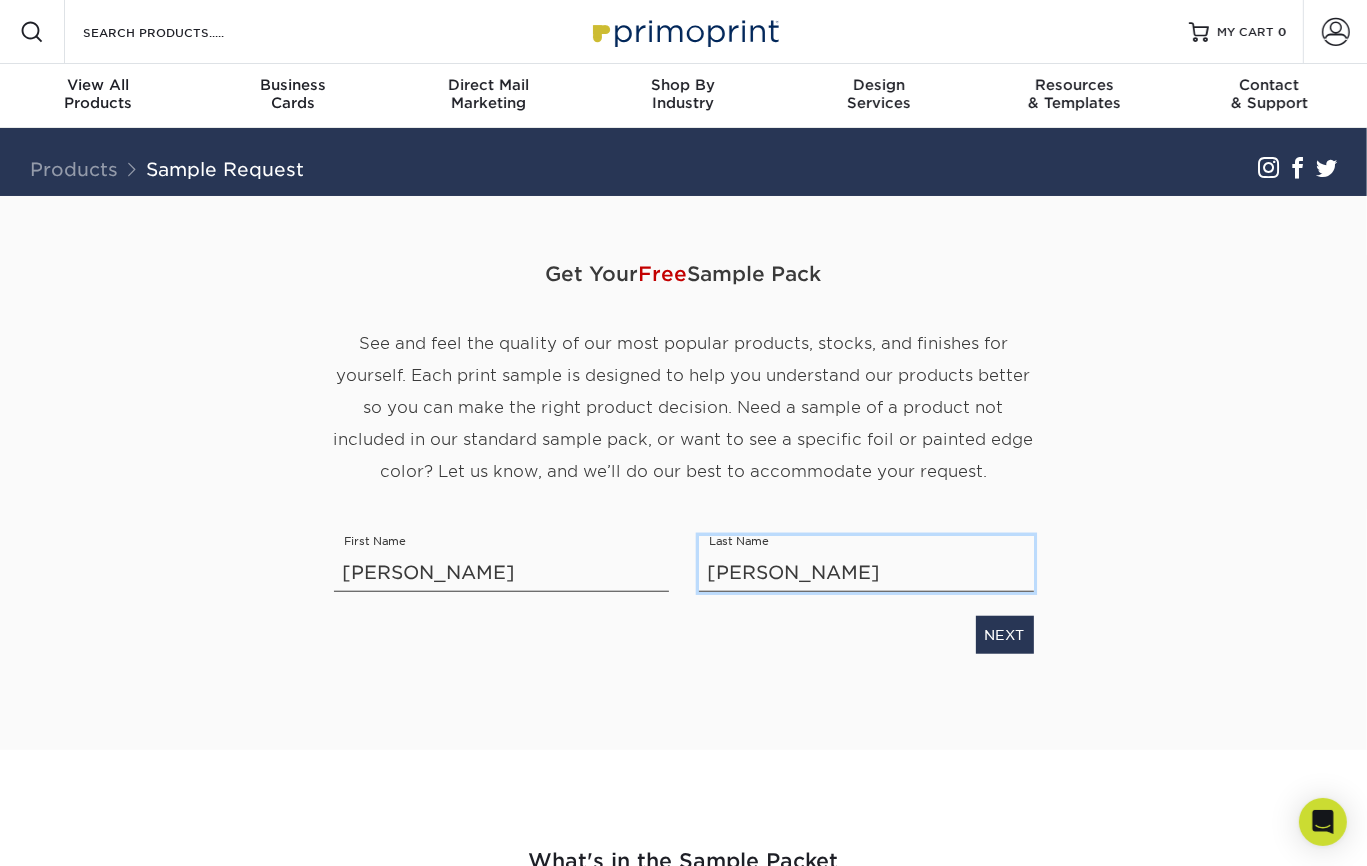 type on "Randal" 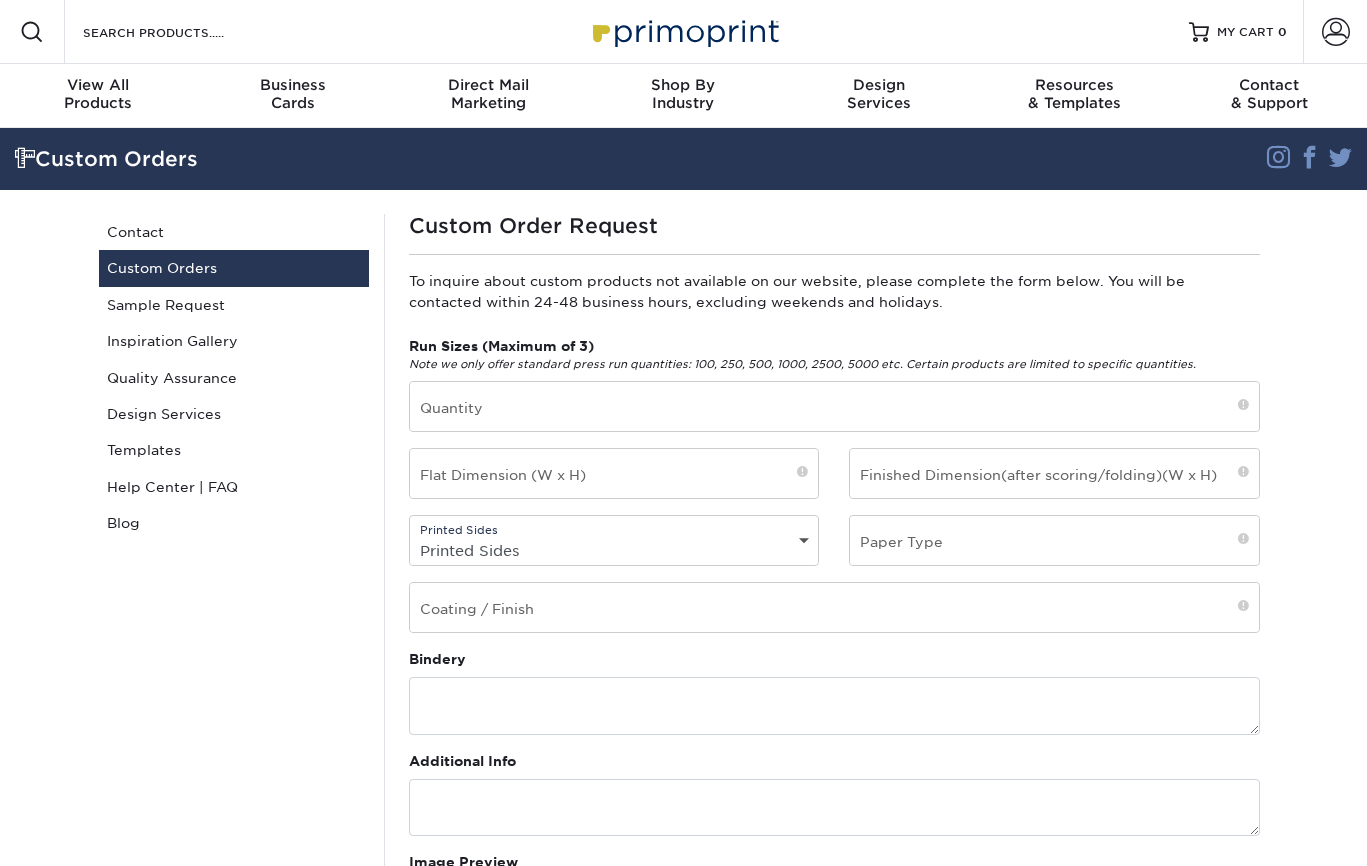 scroll, scrollTop: 0, scrollLeft: 0, axis: both 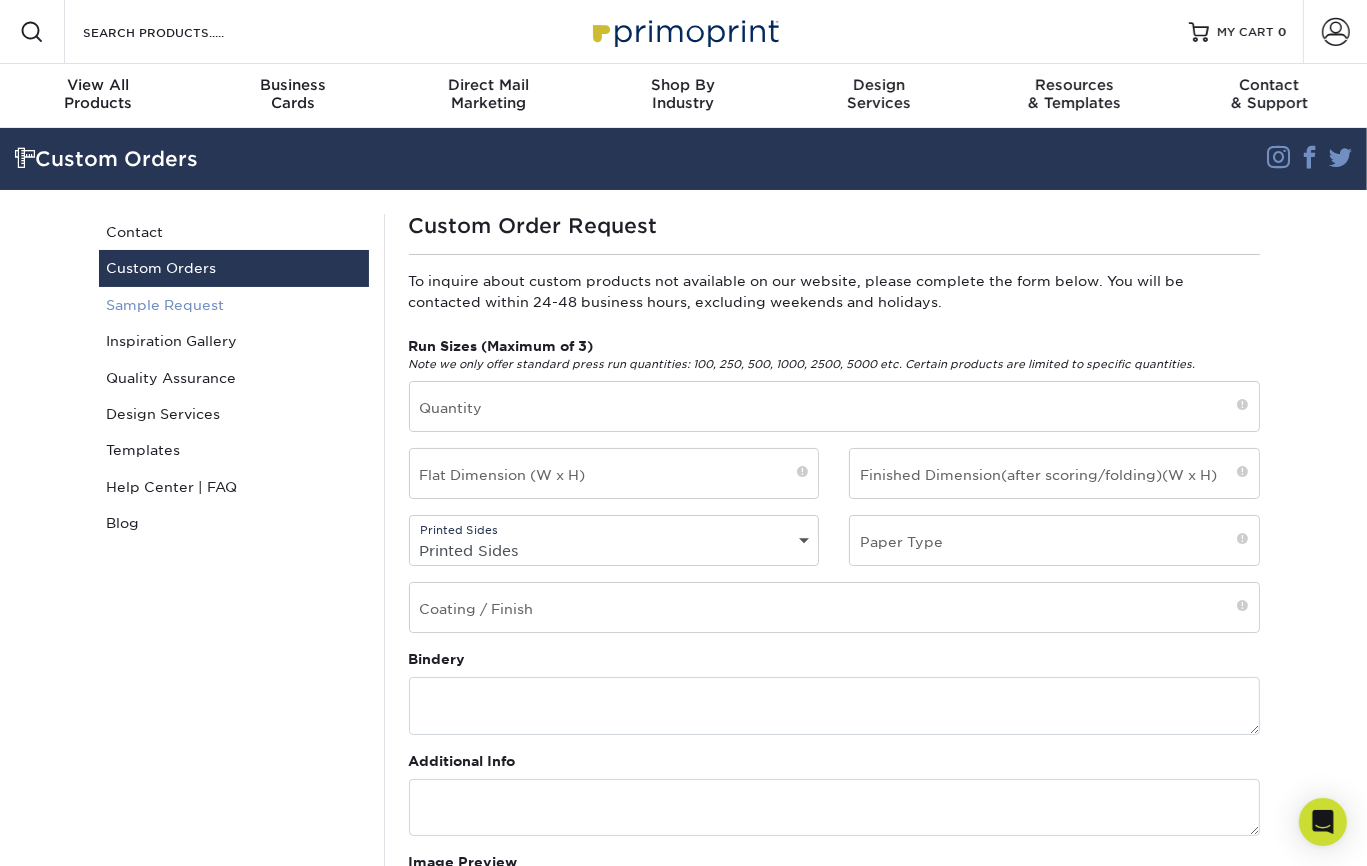 click on "Sample Request" at bounding box center (234, 305) 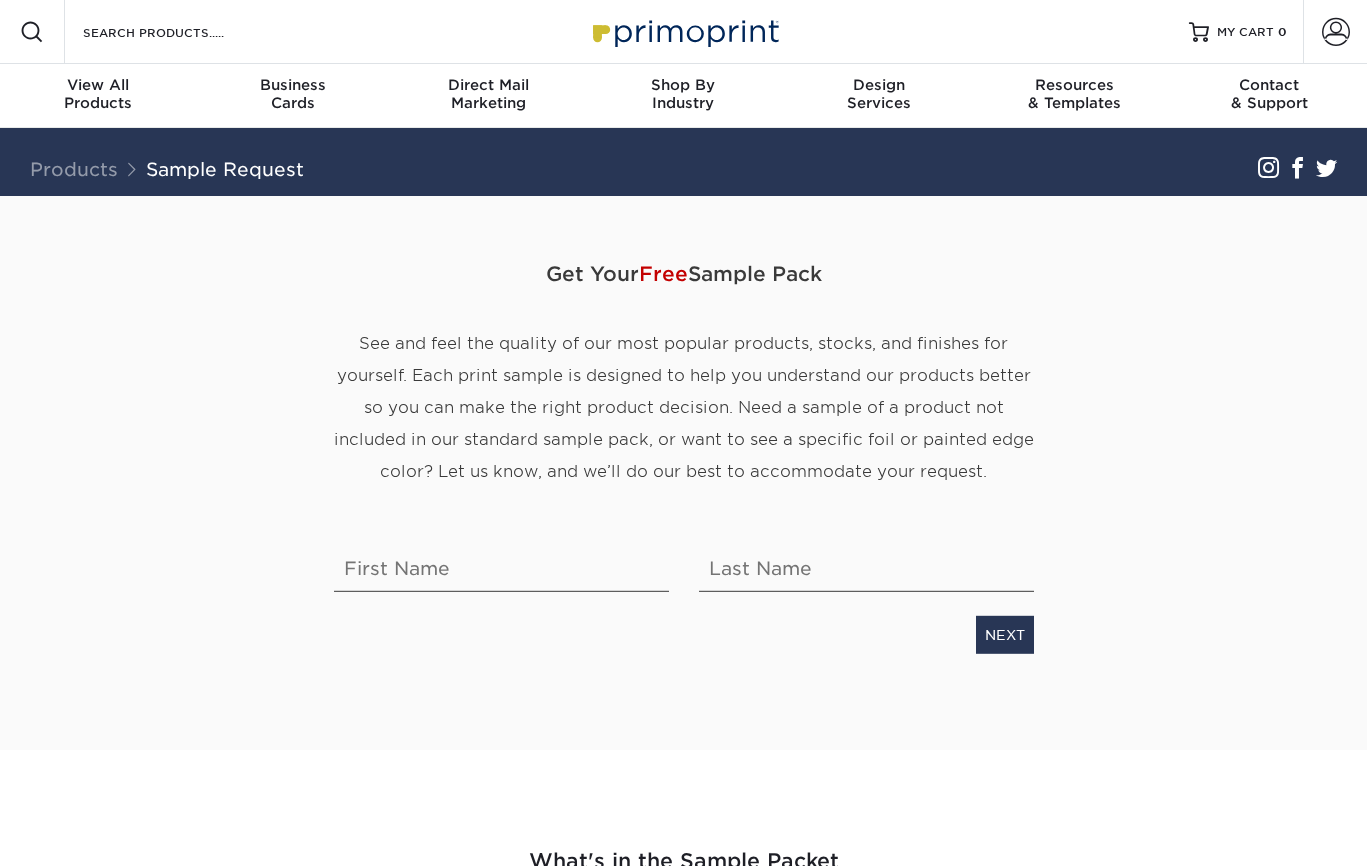 scroll, scrollTop: 0, scrollLeft: 0, axis: both 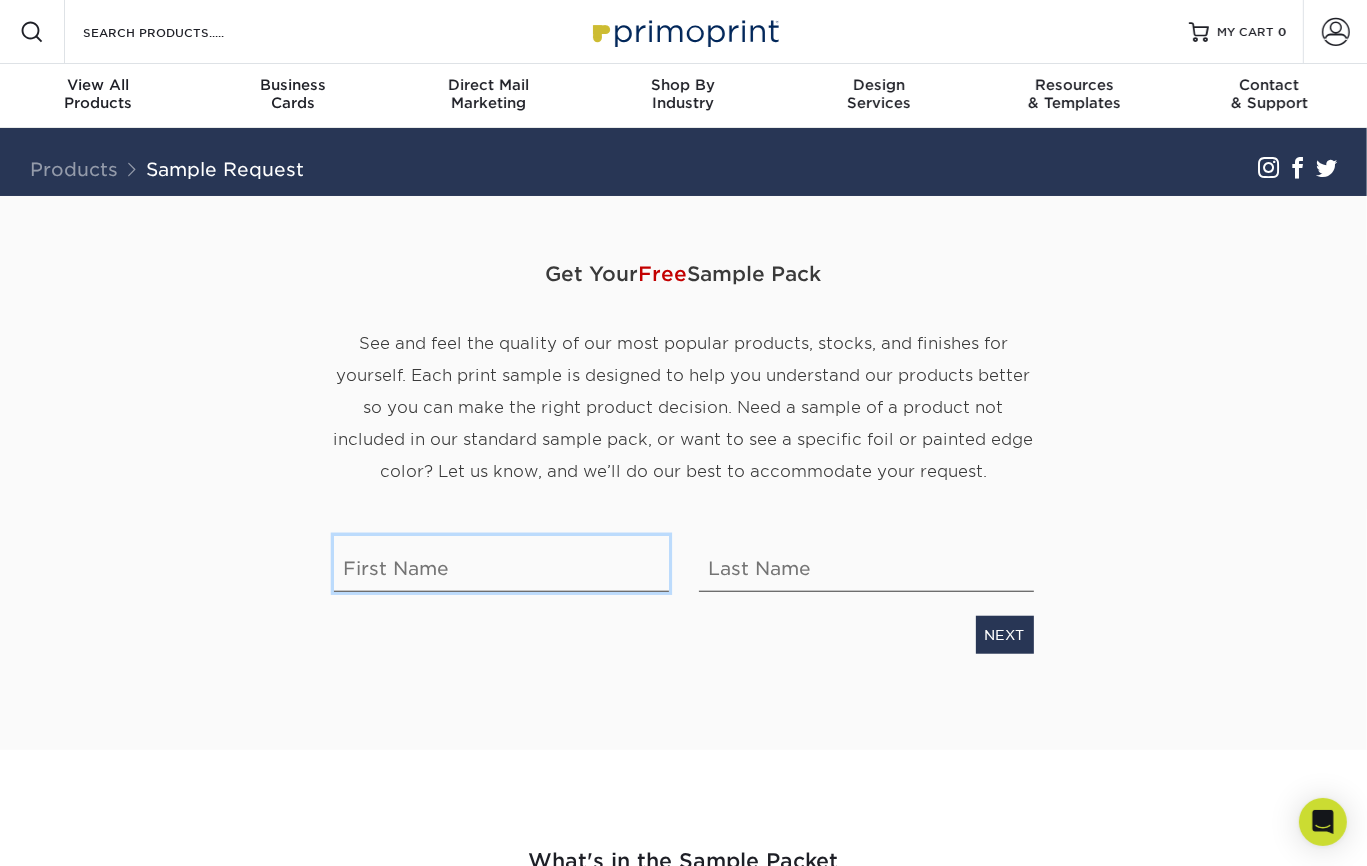 click at bounding box center [501, 564] 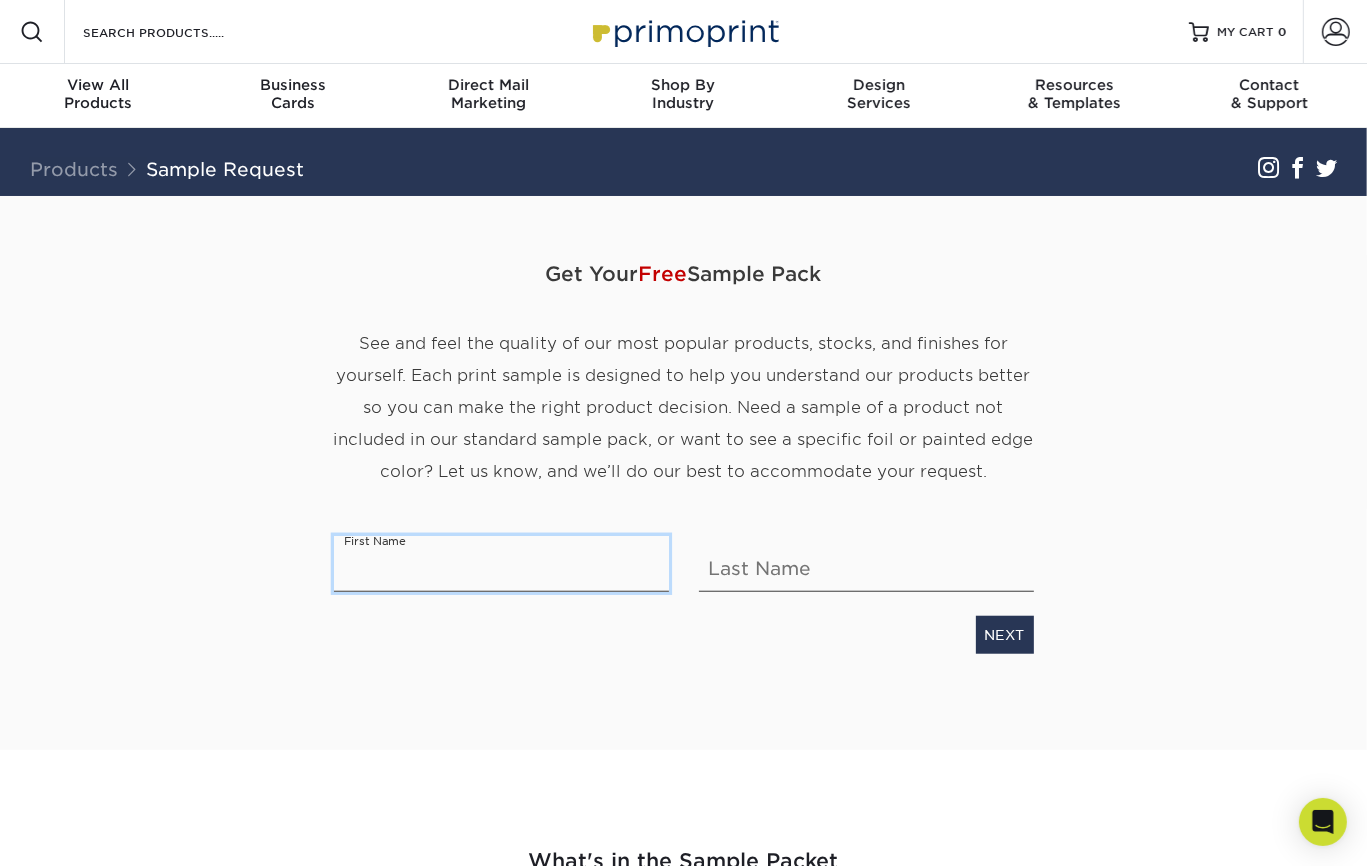 type on "K" 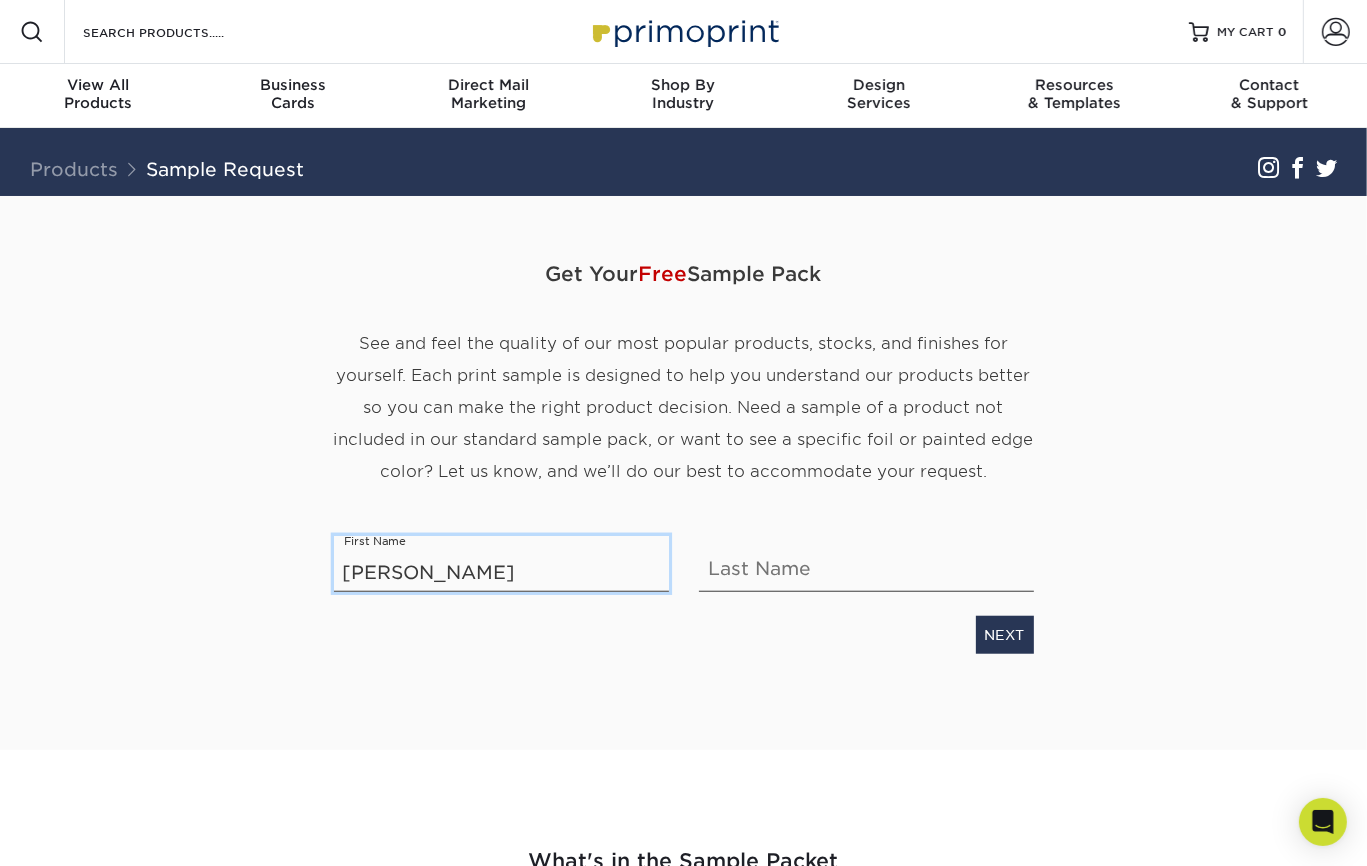 type on "Jakob" 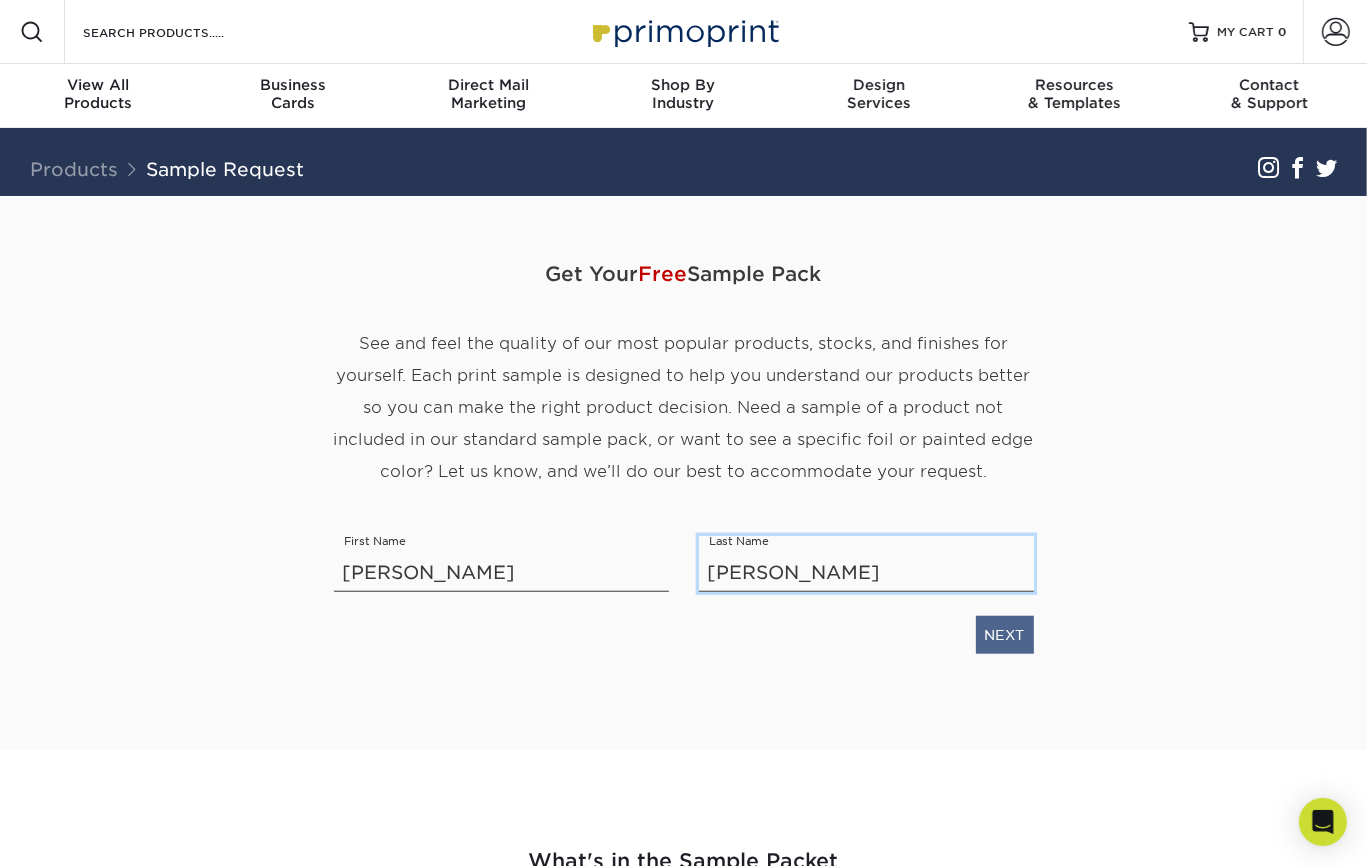 type on "Randall" 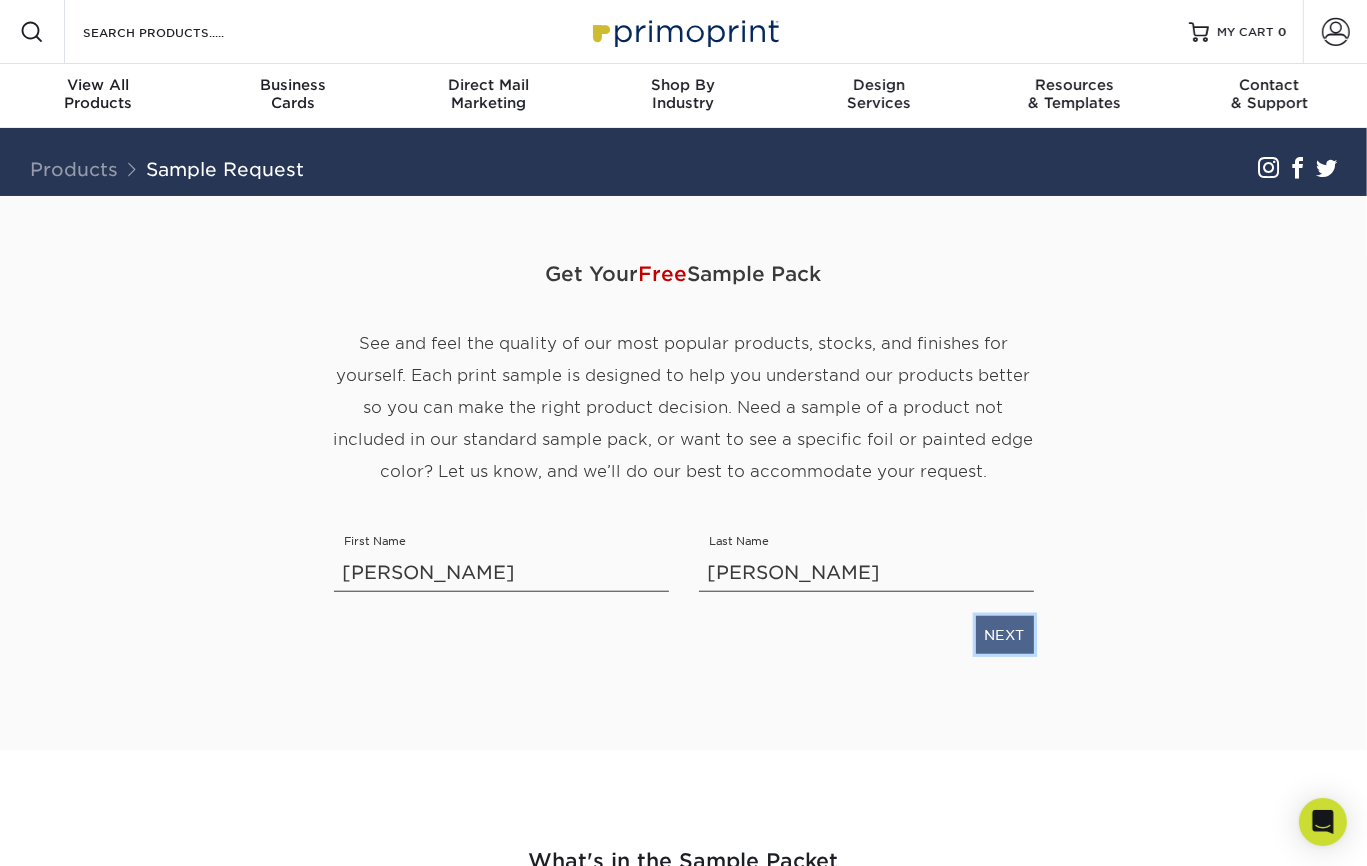 click on "NEXT" at bounding box center [1005, 635] 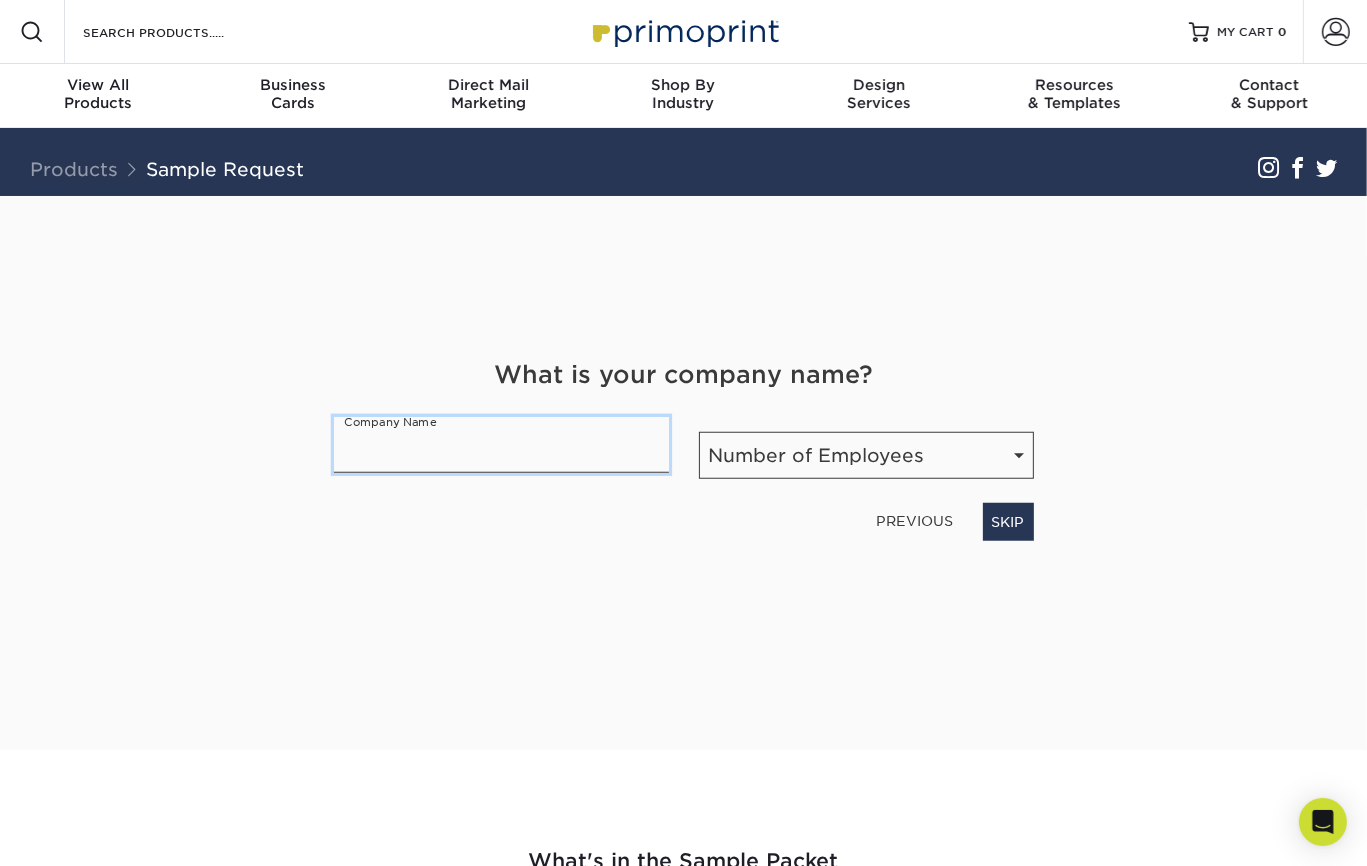 click at bounding box center [501, 445] 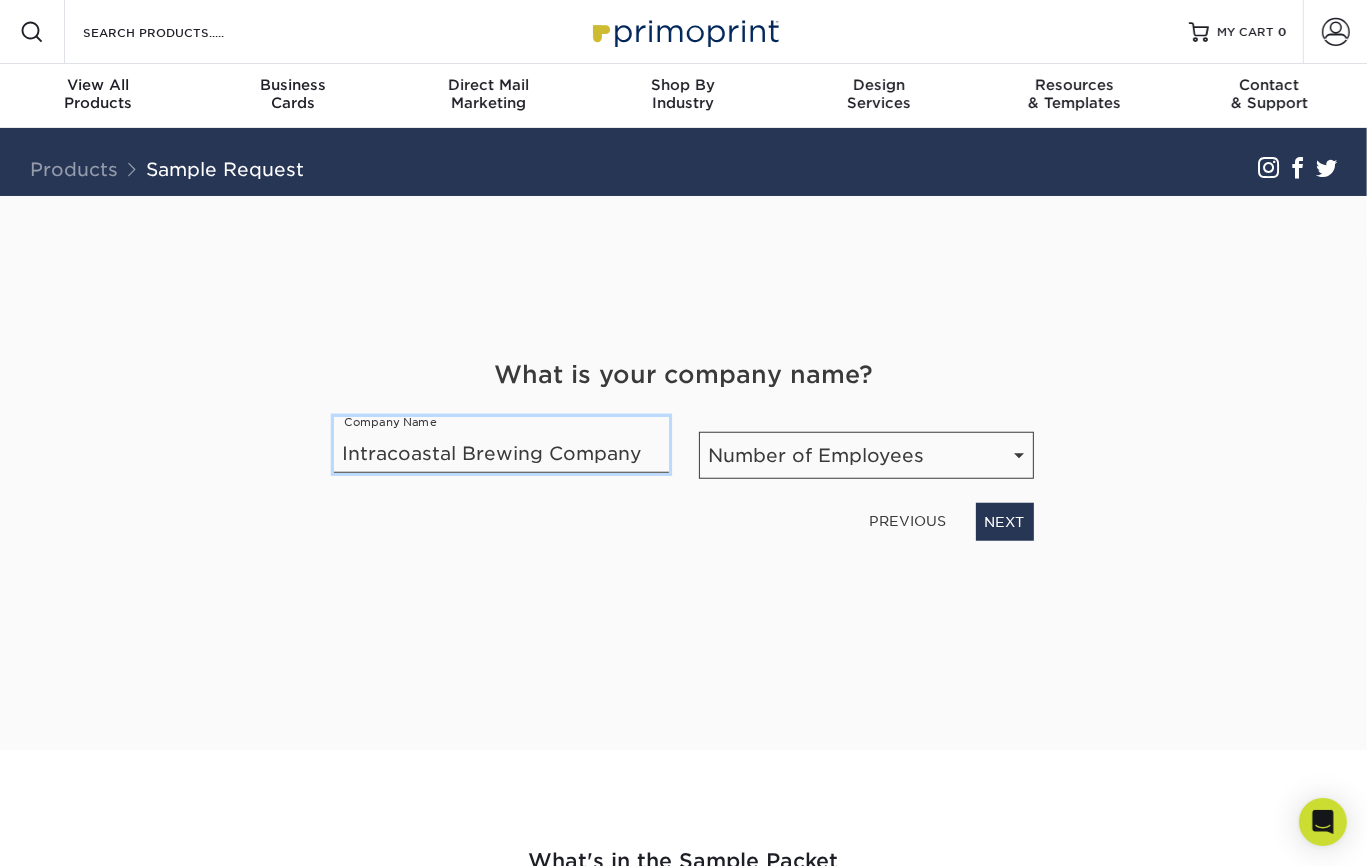 type on "Intracoastal Brewing Company" 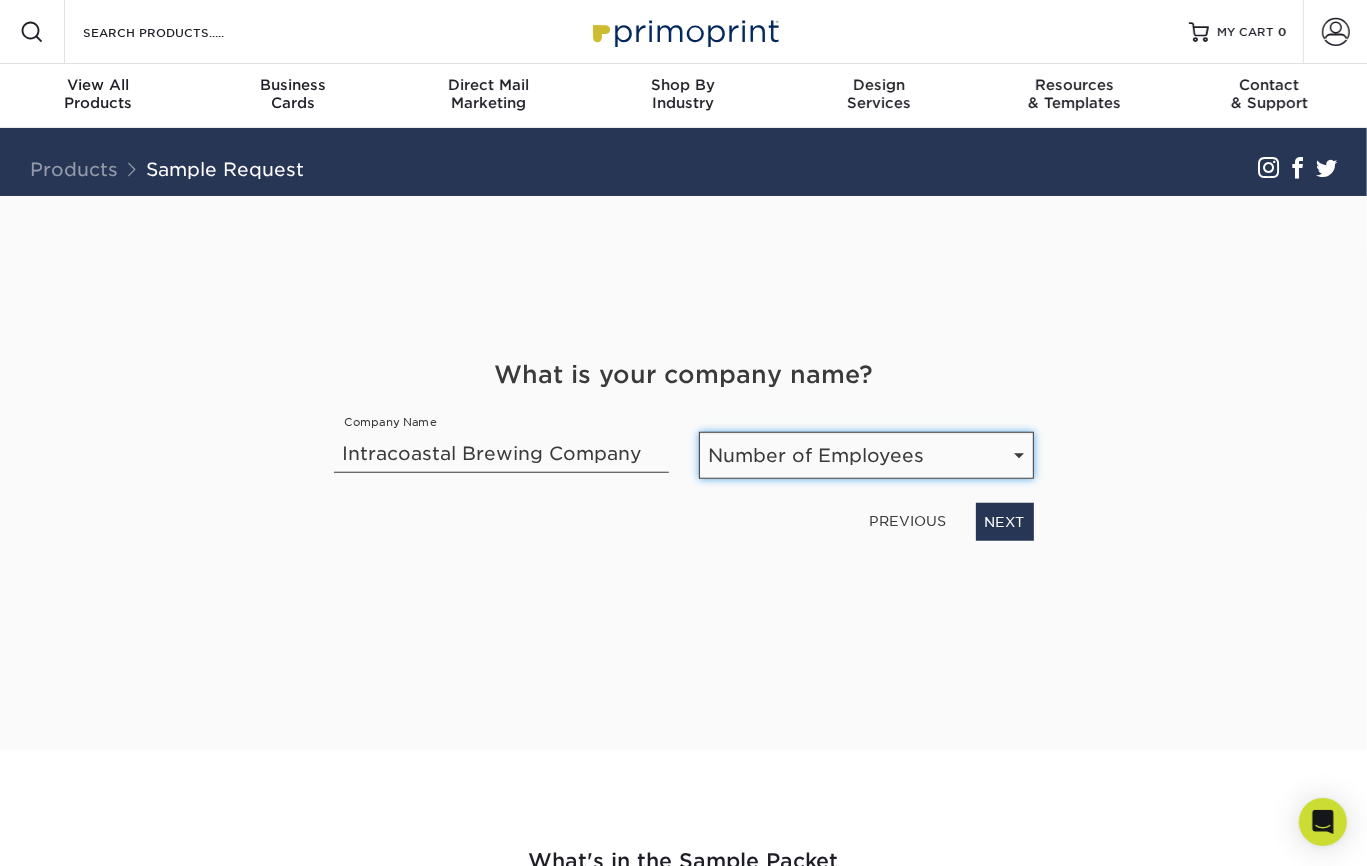 select on "11-50" 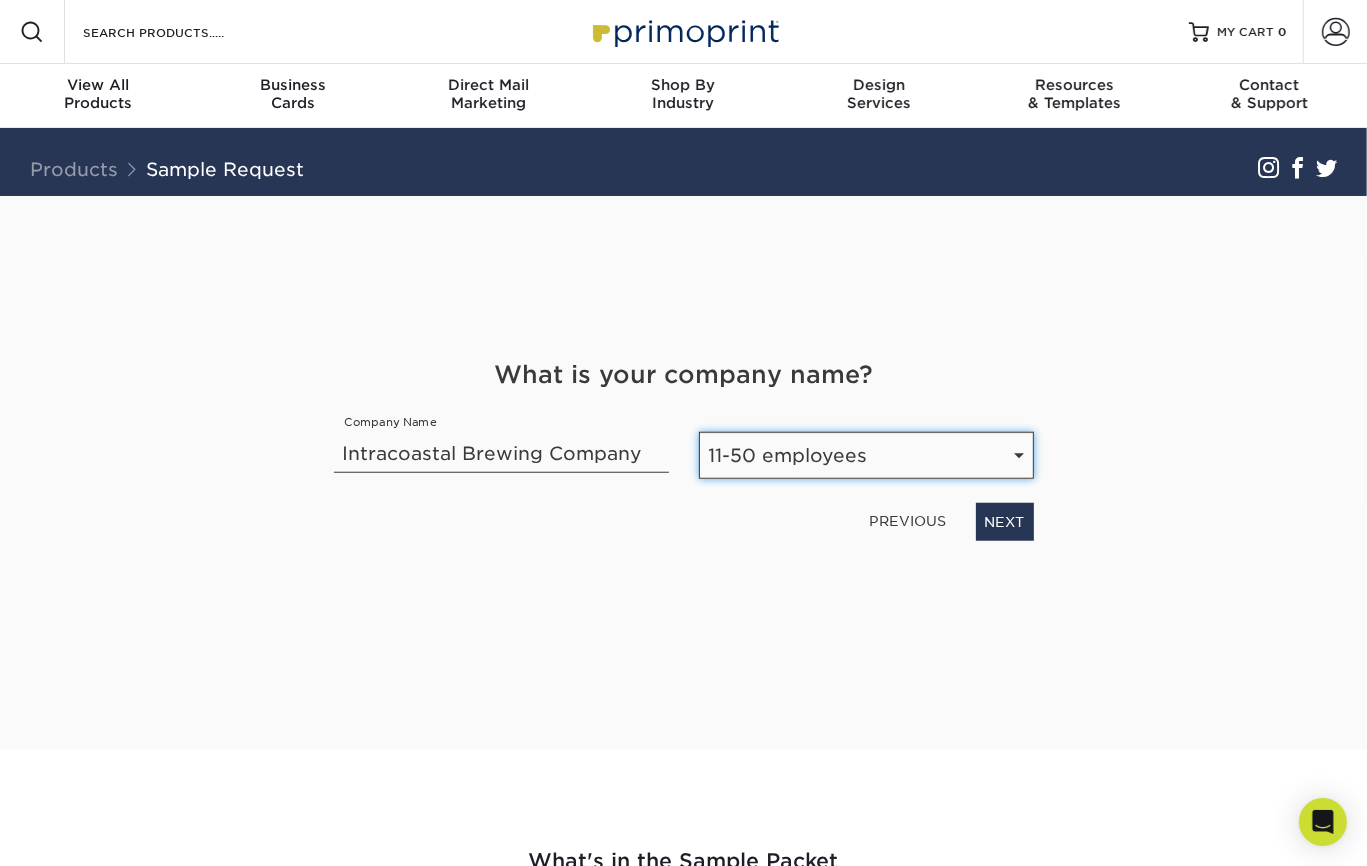 click on "11-50 employees" at bounding box center (0, 0) 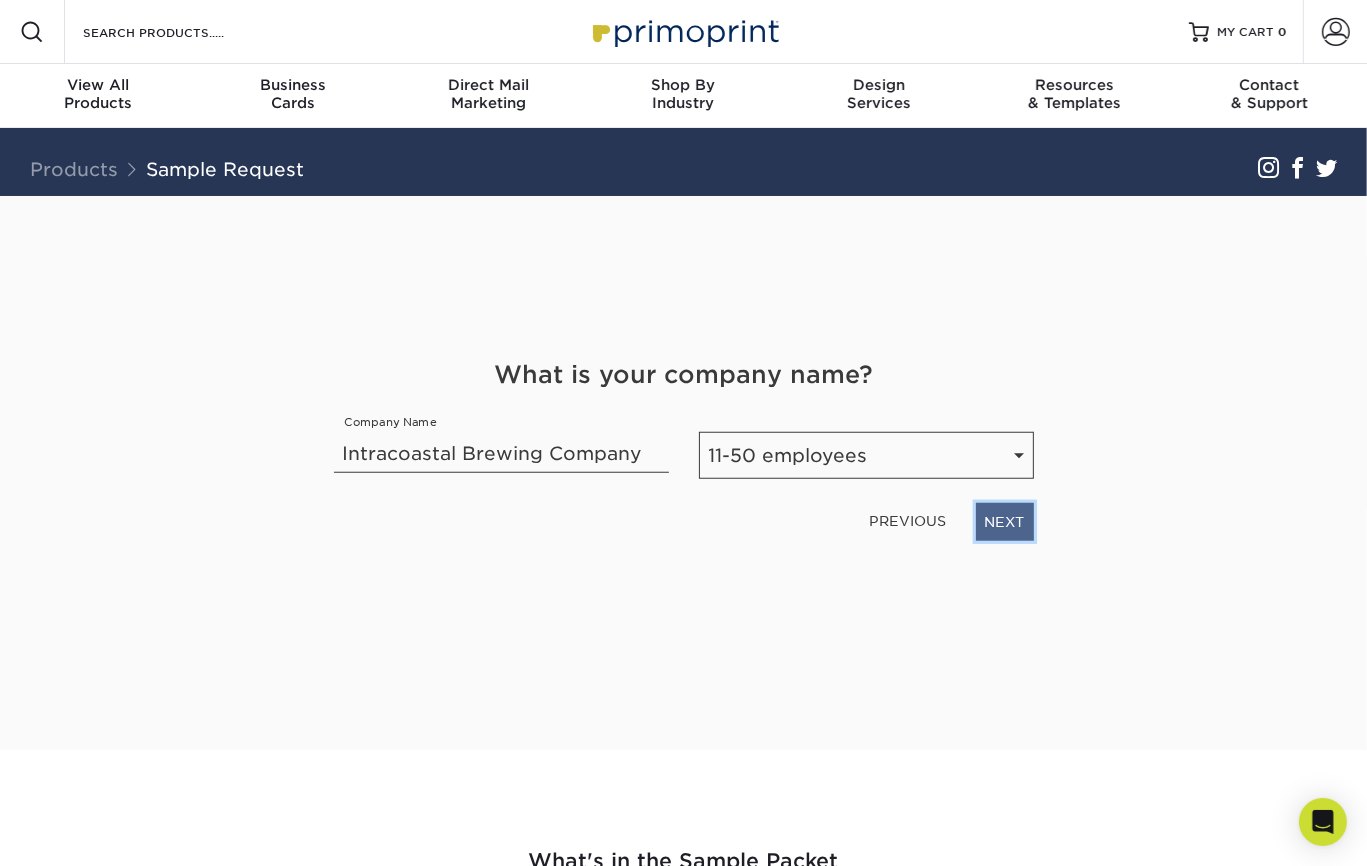 click on "NEXT" at bounding box center [1005, 522] 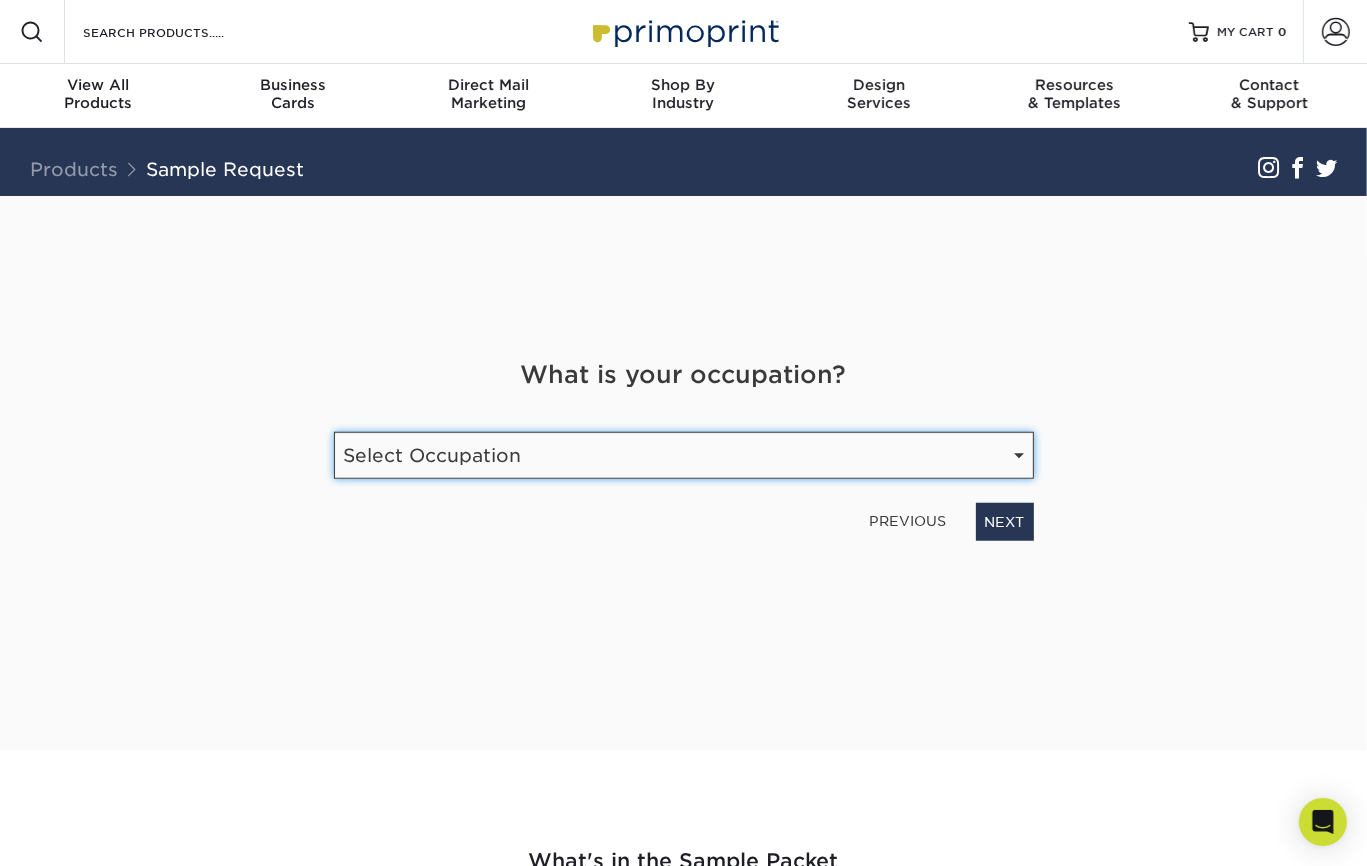 select on "Graphic Designer / Freelance" 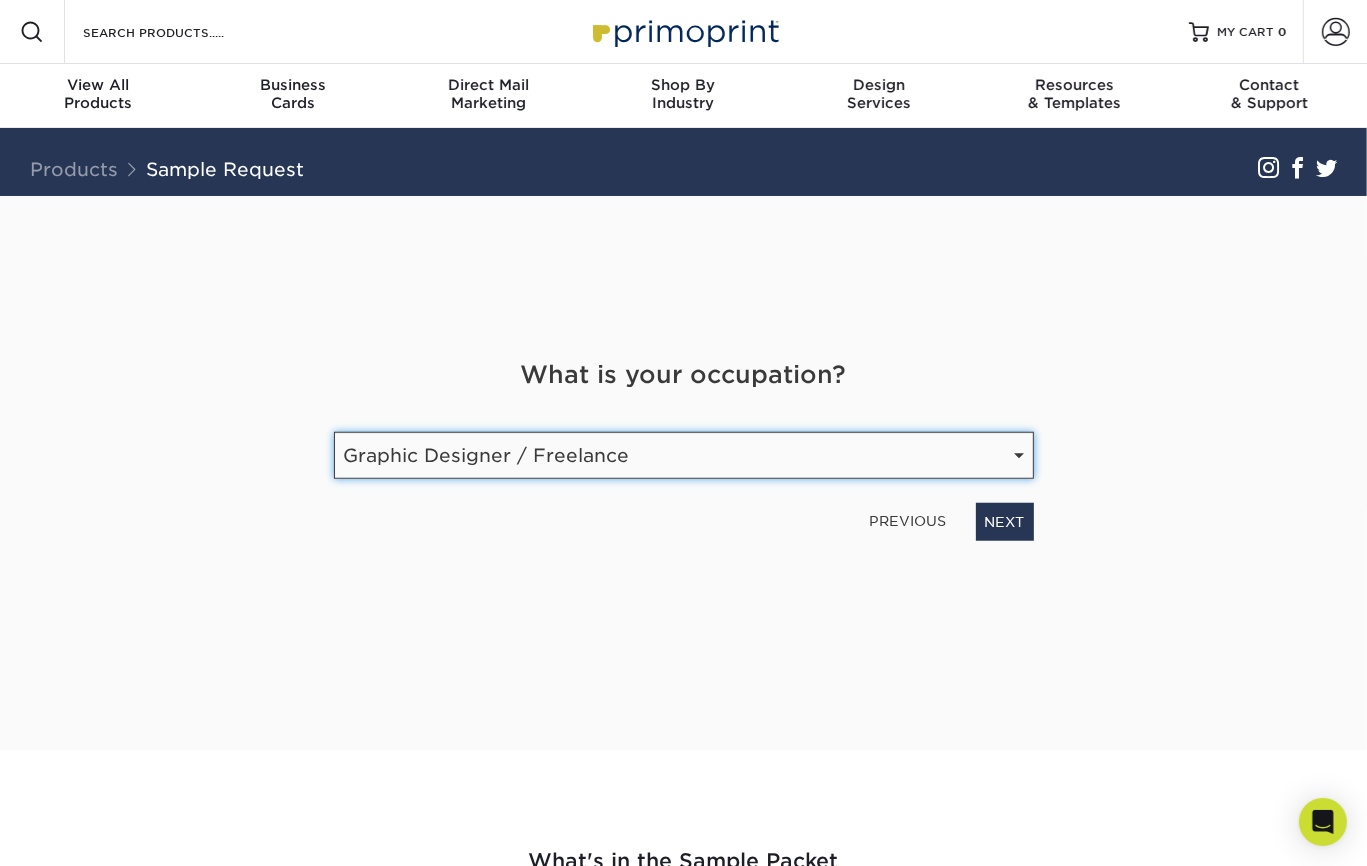 click on "Graphic Designer / Freelance" at bounding box center [0, 0] 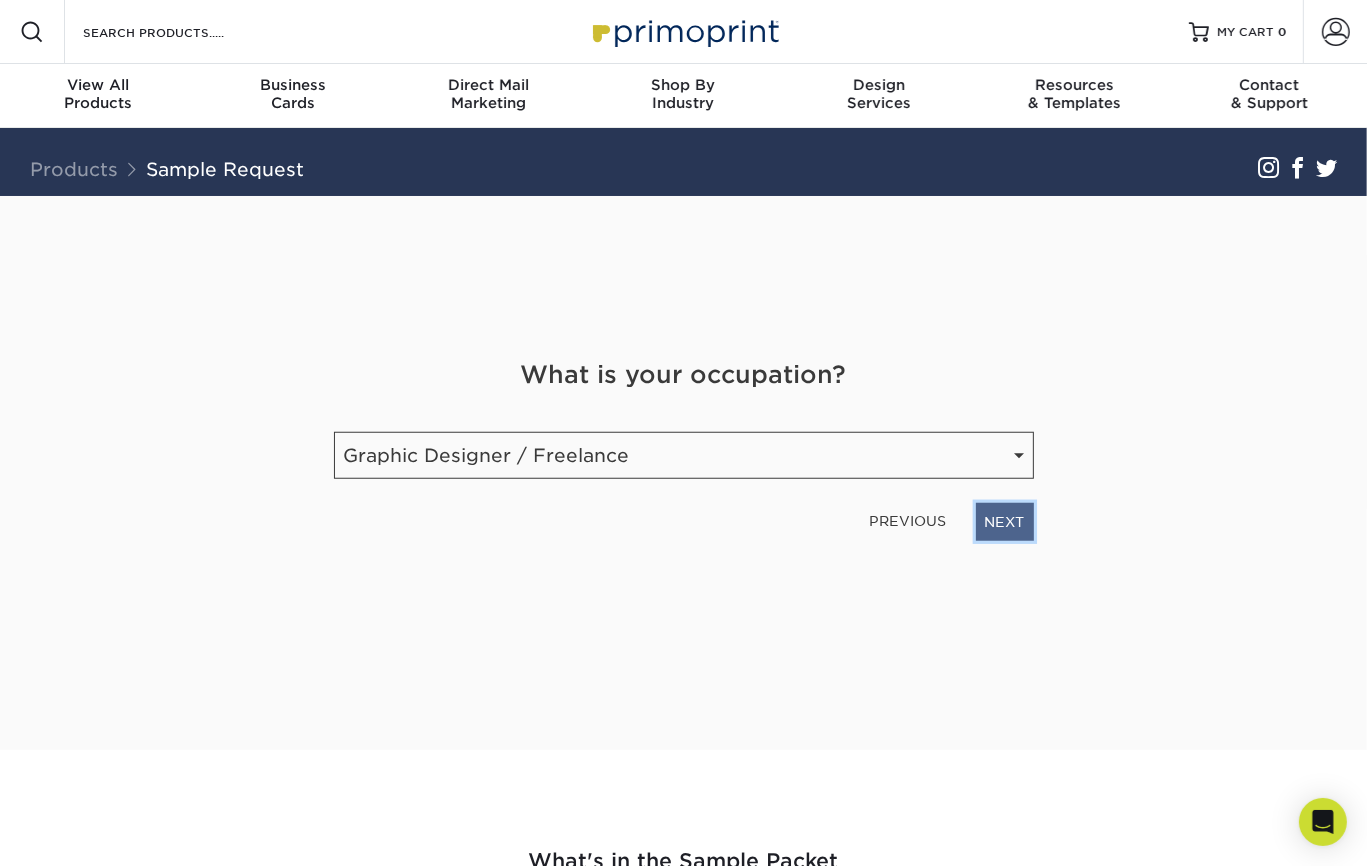 click on "NEXT" at bounding box center (1005, 522) 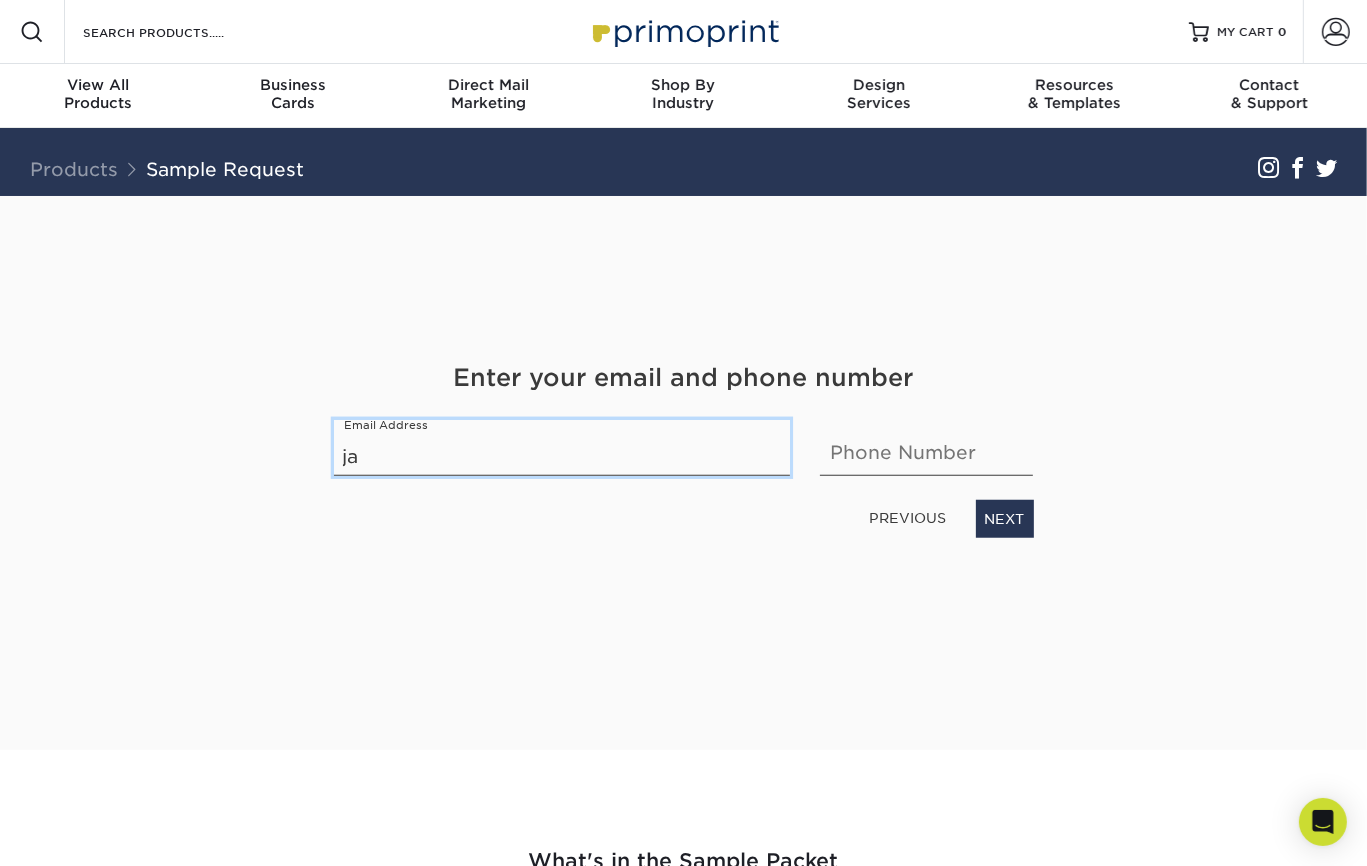 type on "j" 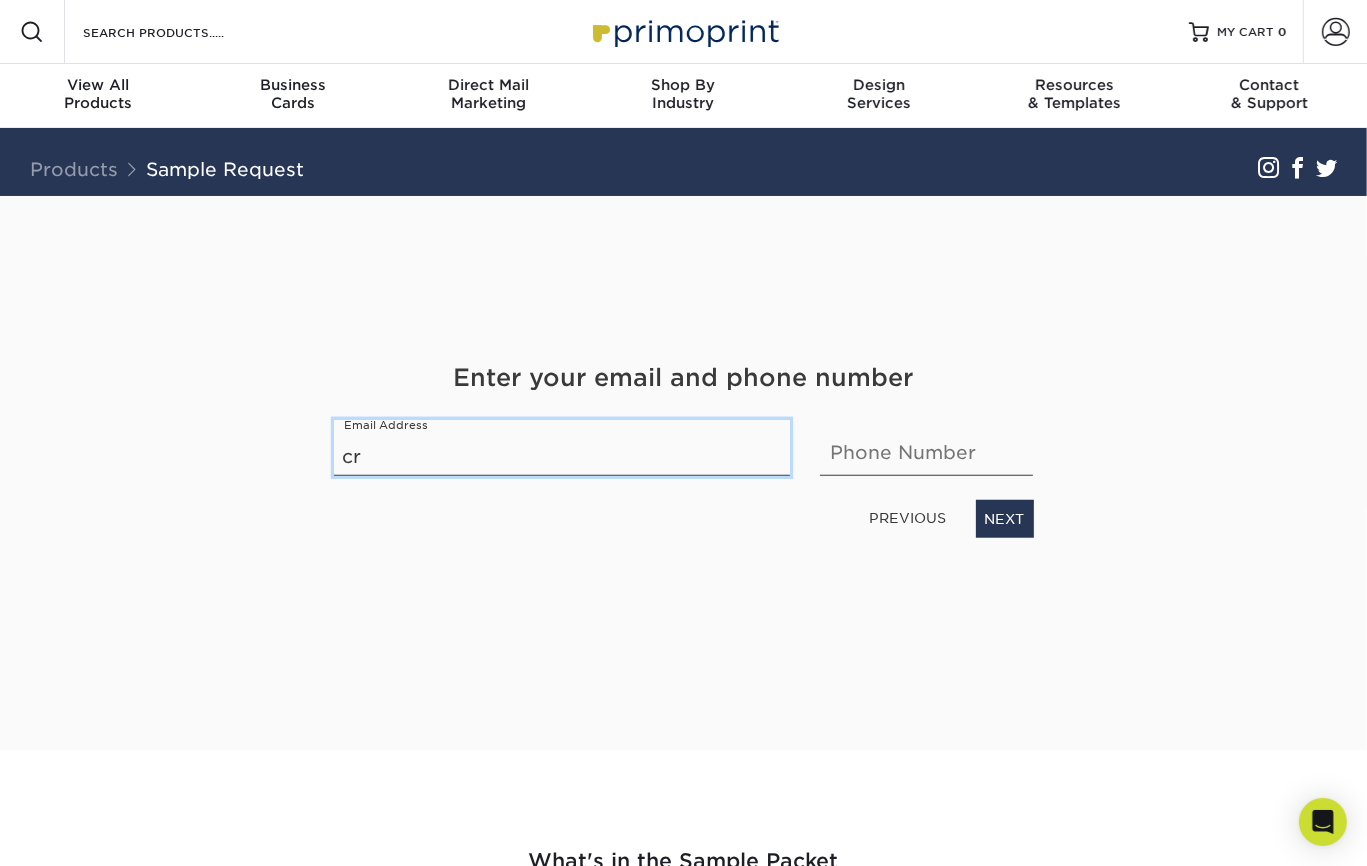 type on "c" 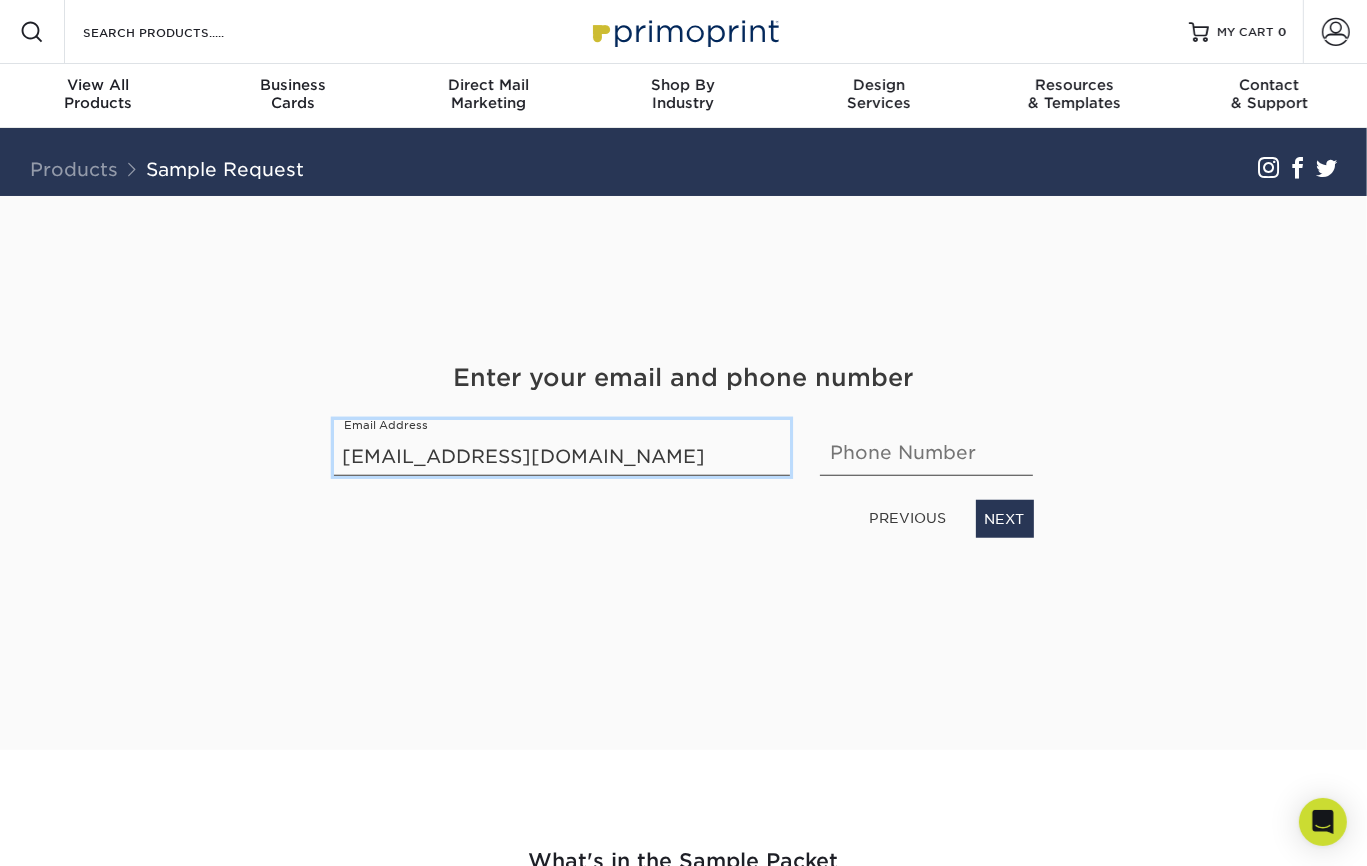 type on "design@intracoastalbrewingcompany.com" 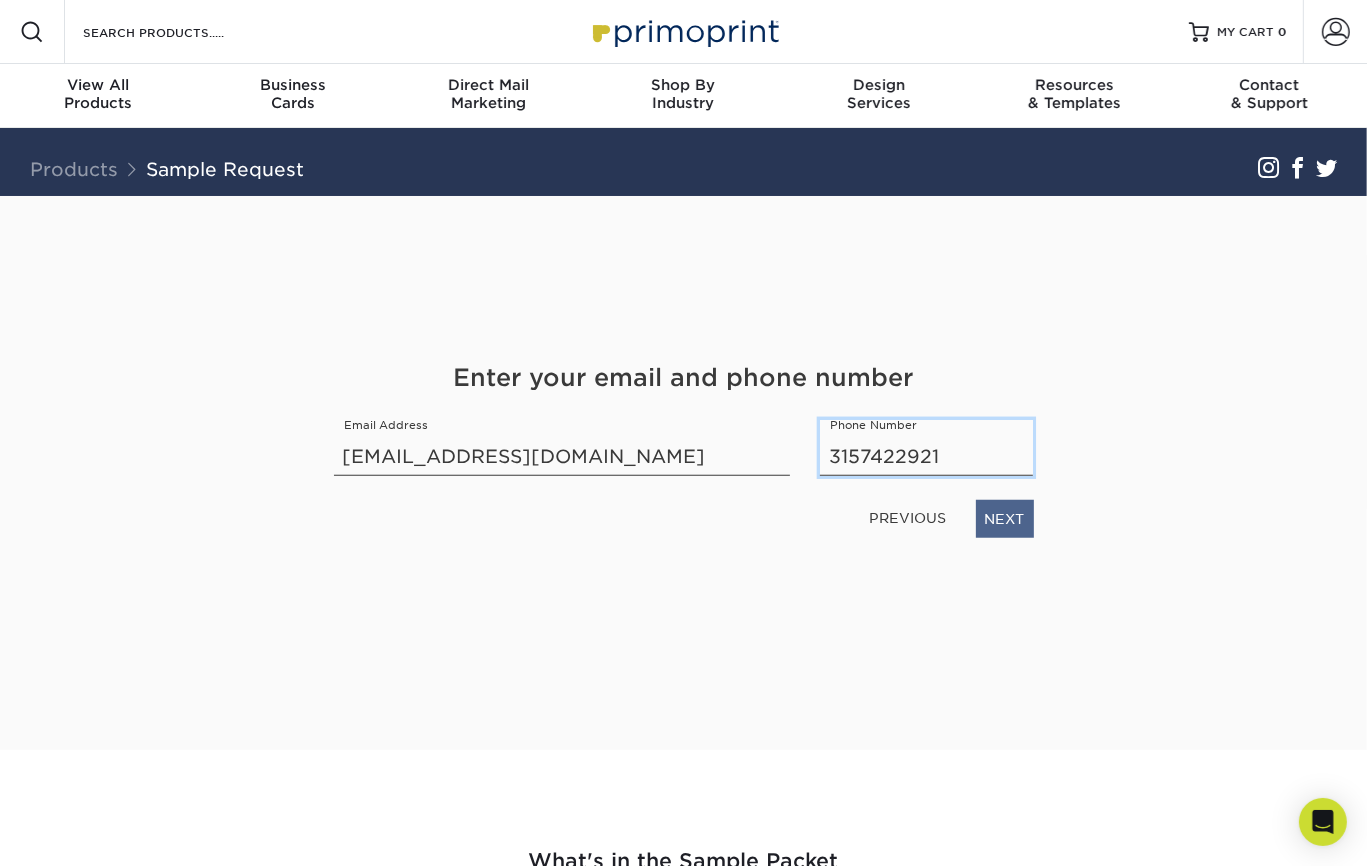 type on "3157422921" 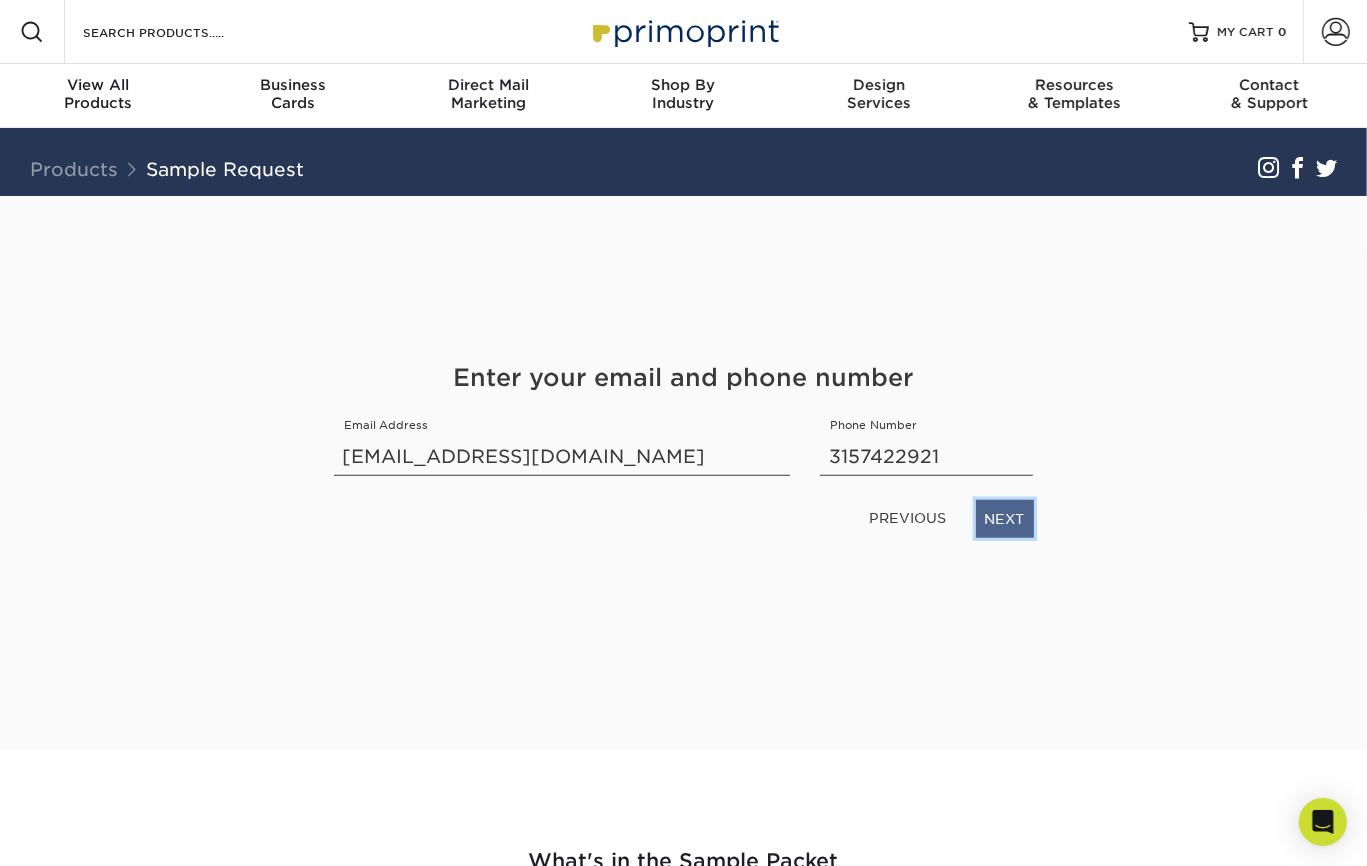 click on "NEXT" at bounding box center [1005, 519] 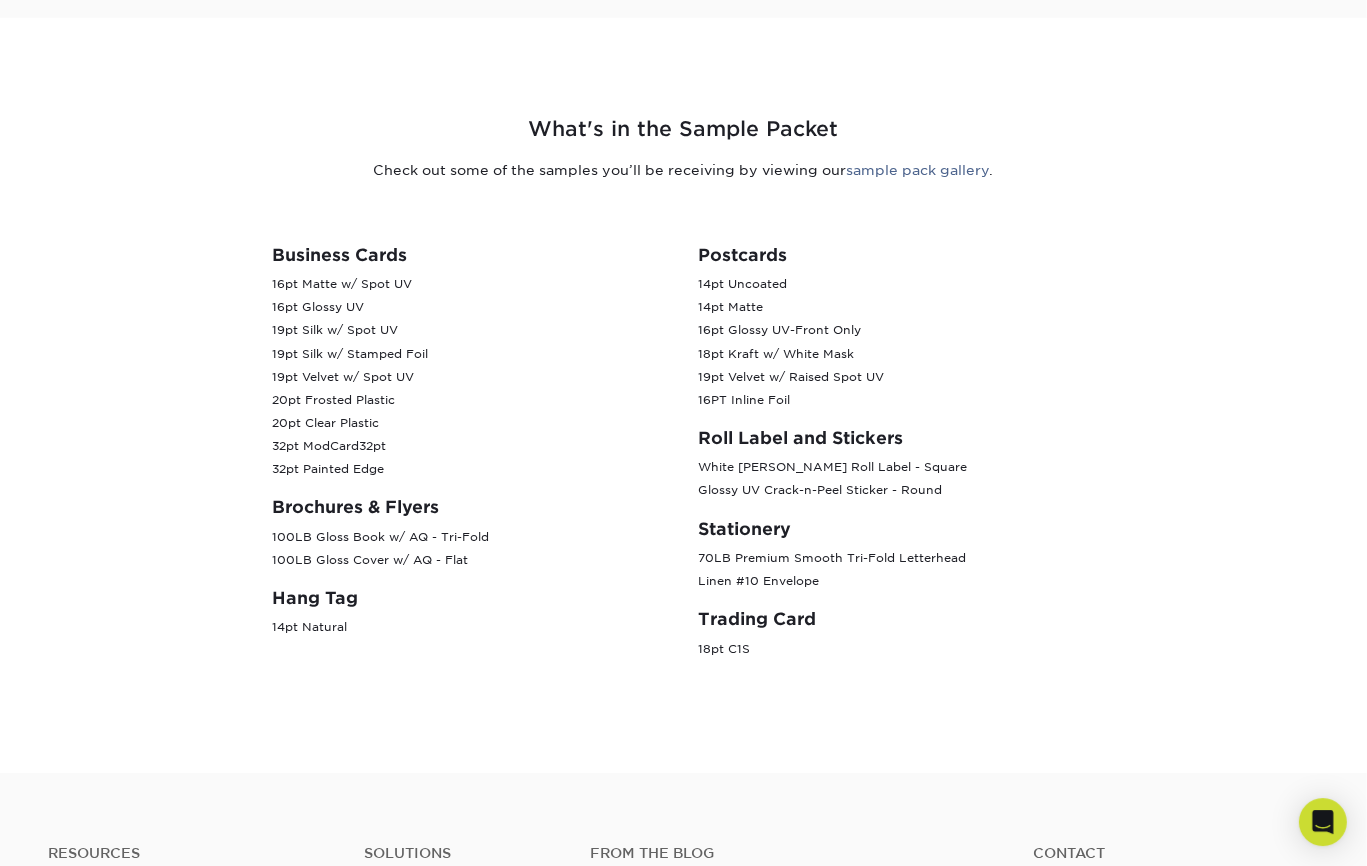 scroll, scrollTop: 0, scrollLeft: 0, axis: both 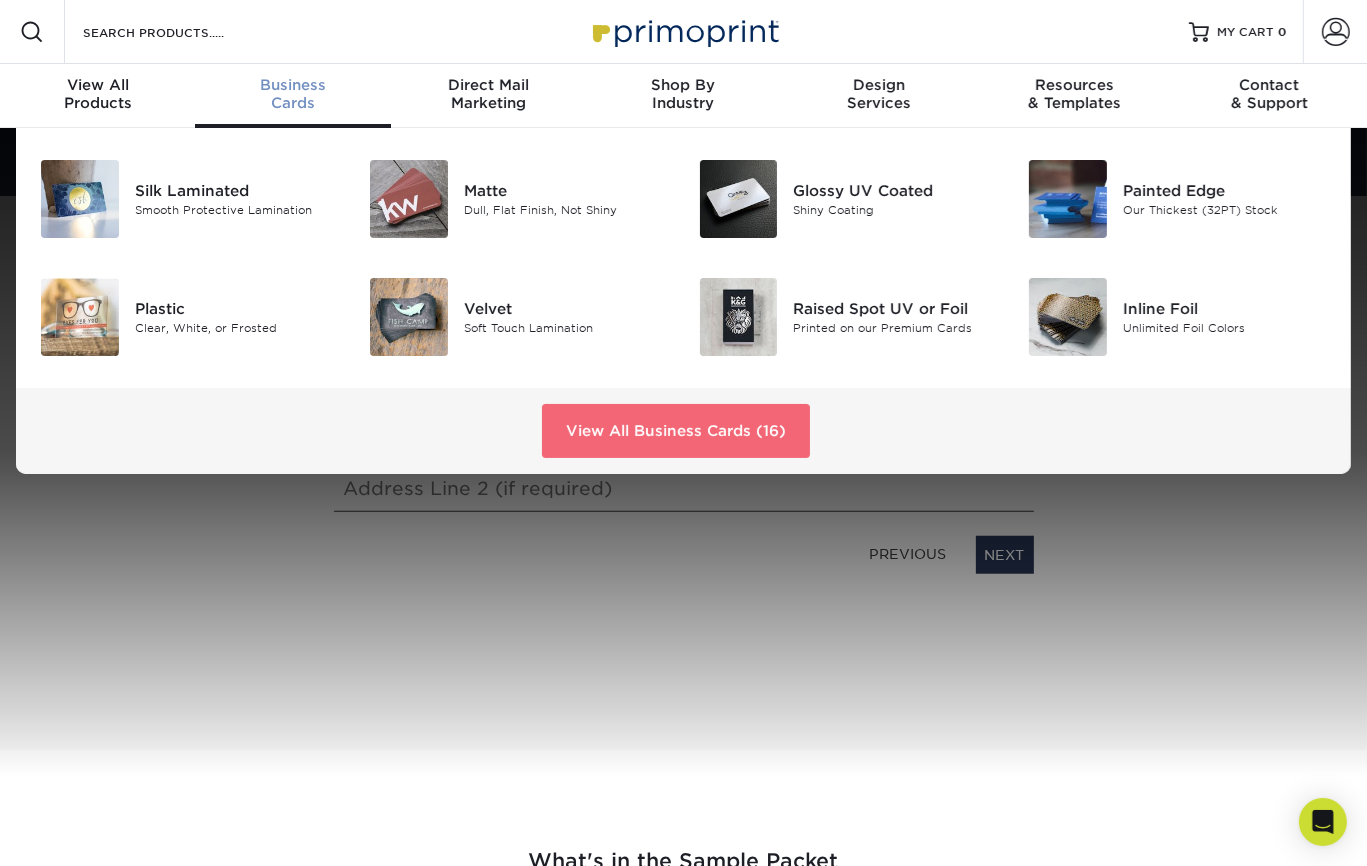 click on "View All Business Cards (16)" at bounding box center [676, 431] 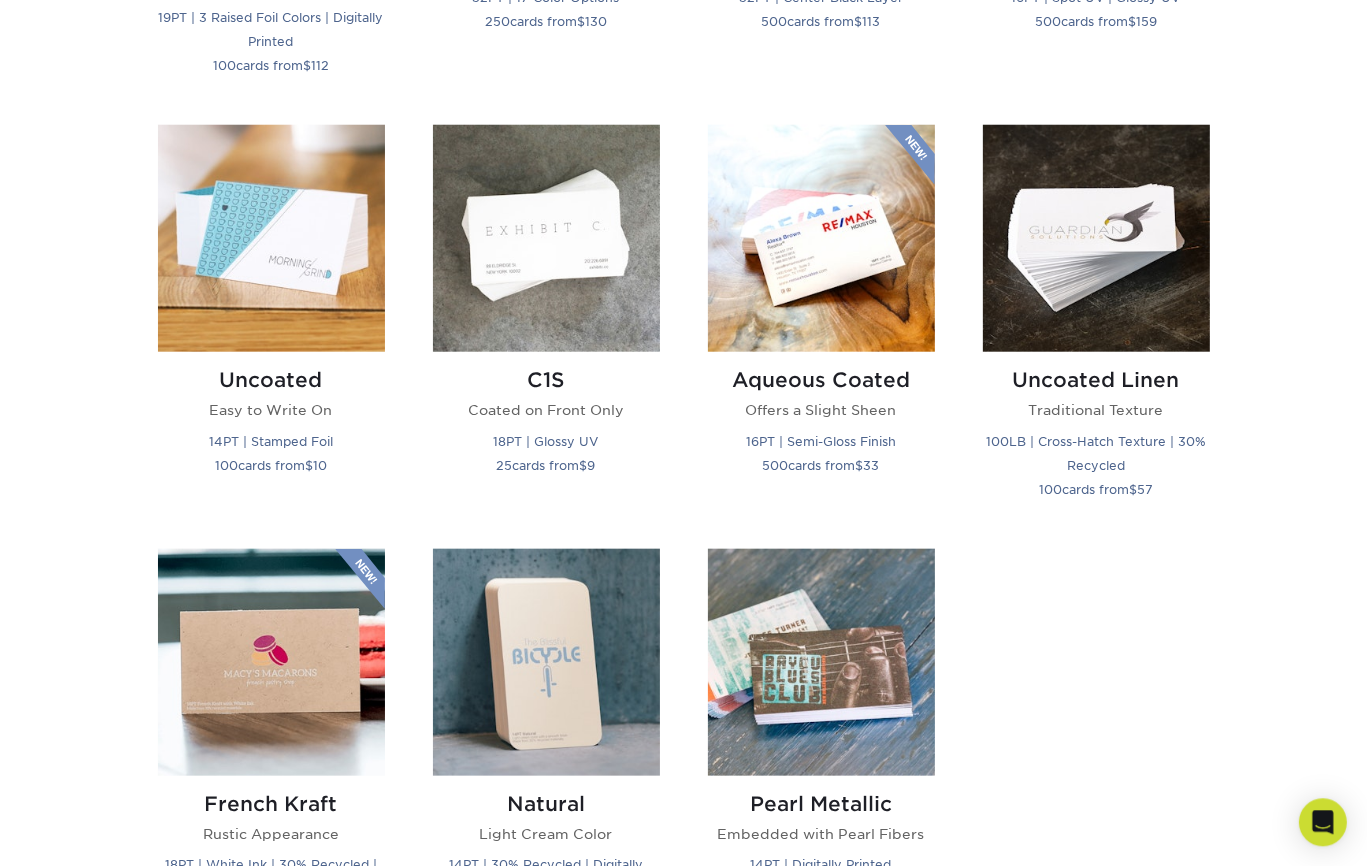 scroll, scrollTop: 1736, scrollLeft: 0, axis: vertical 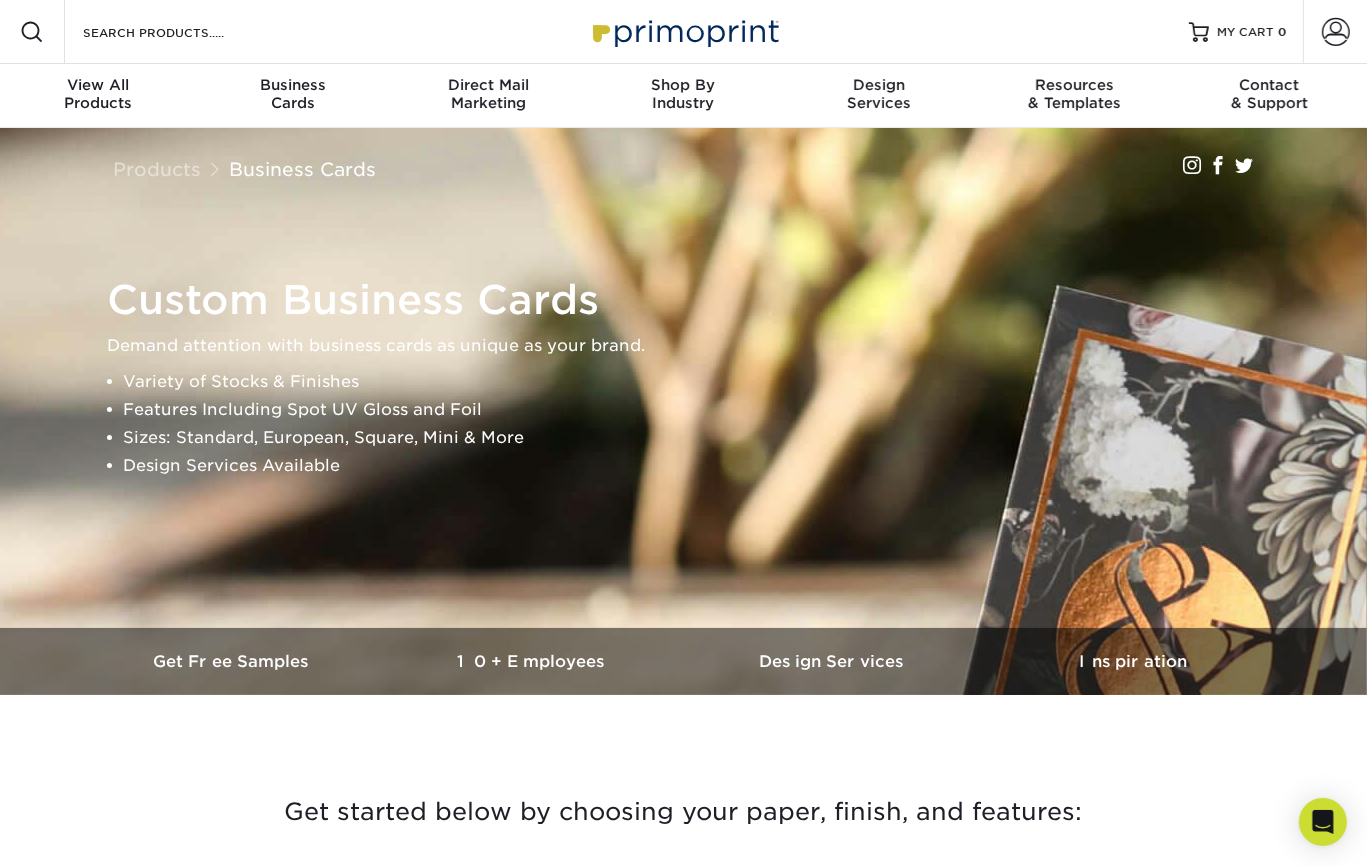 click at bounding box center [684, 31] 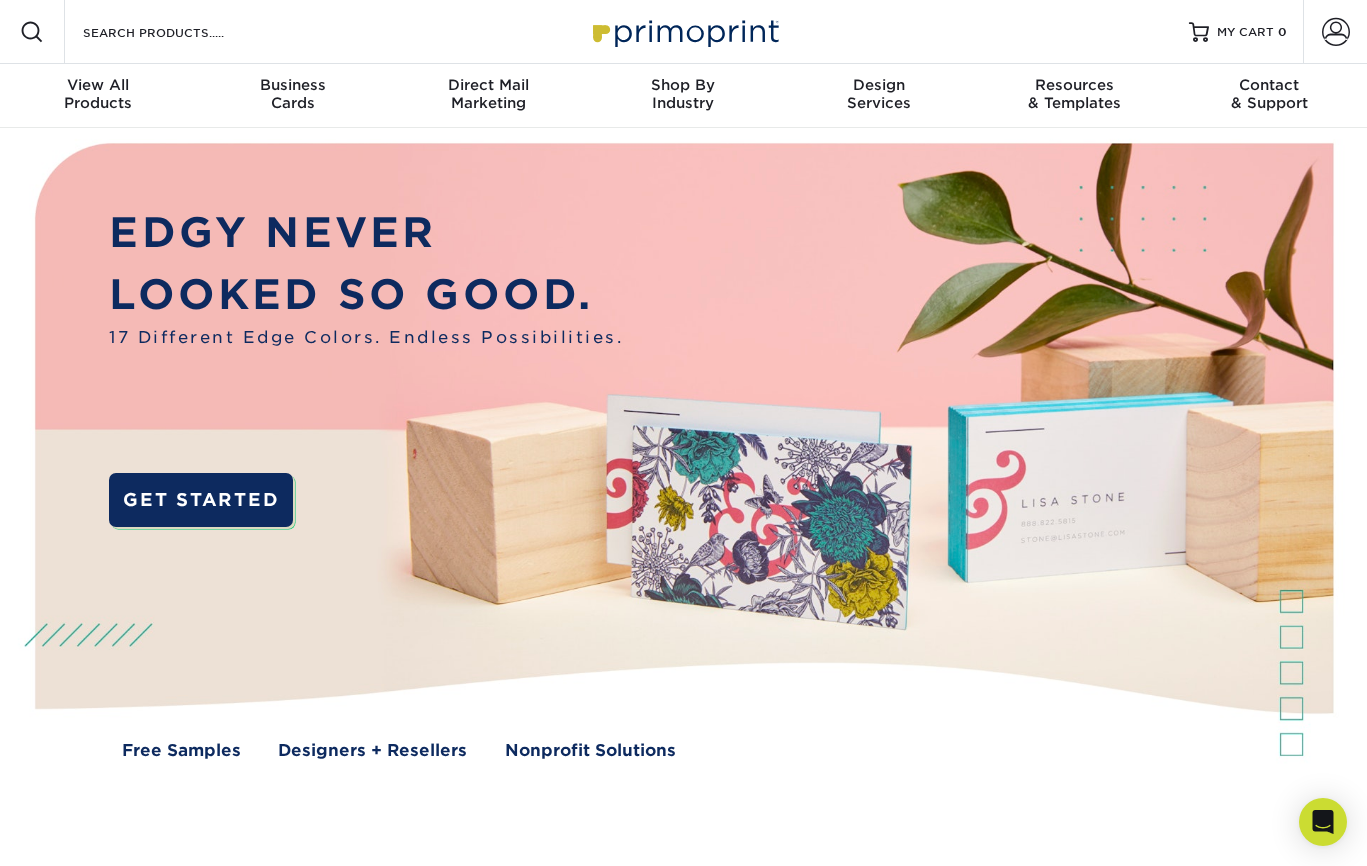 scroll, scrollTop: 0, scrollLeft: 0, axis: both 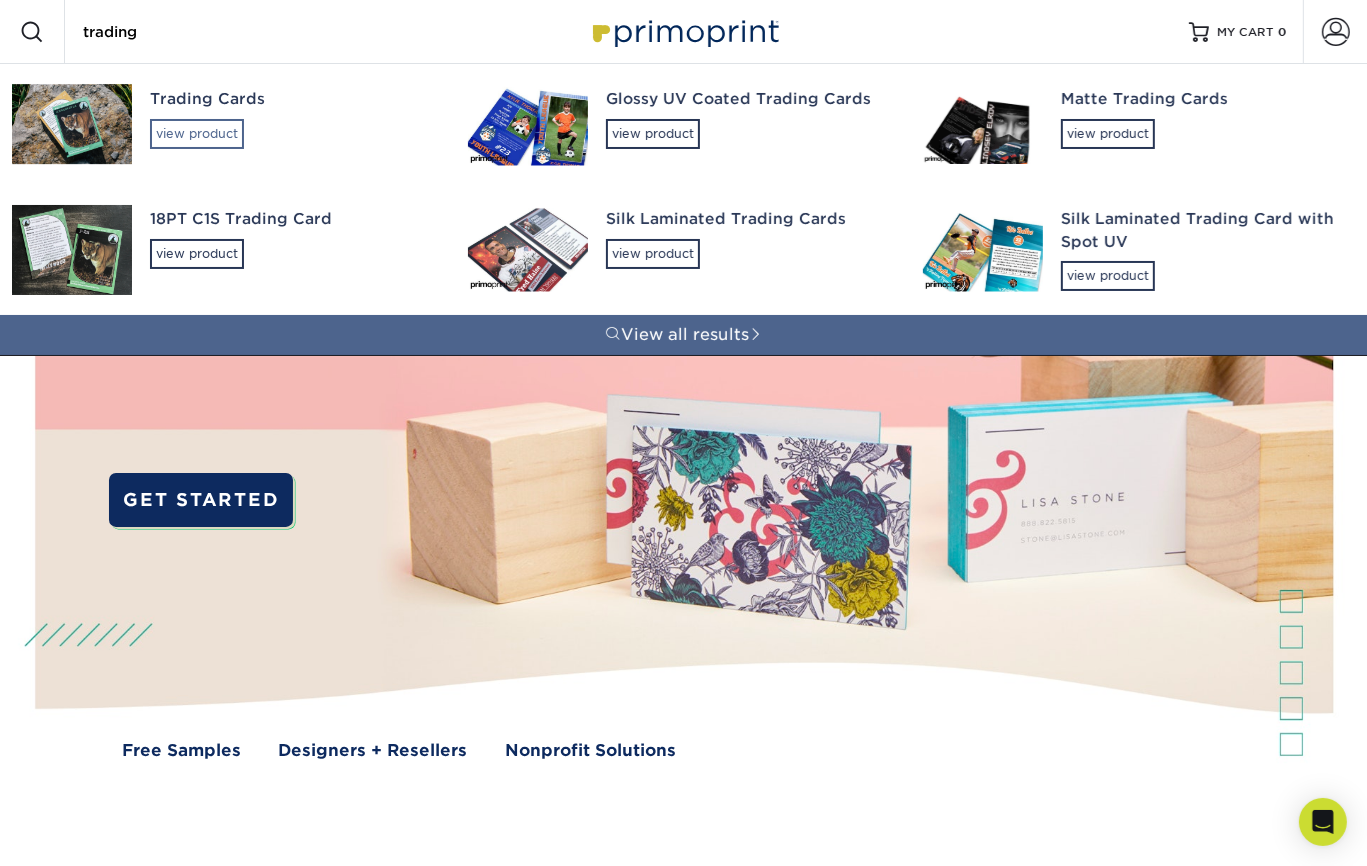 type on "trading" 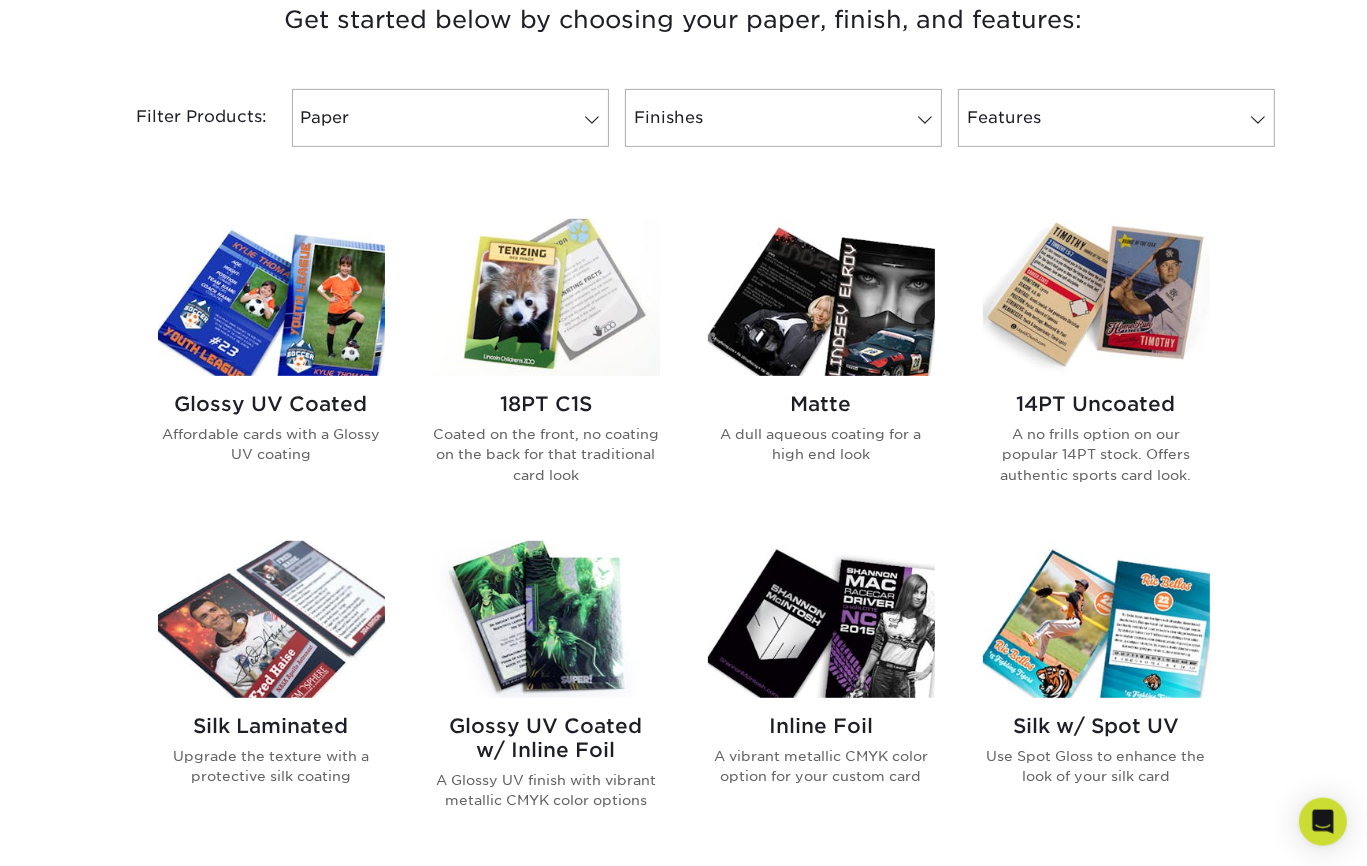 scroll, scrollTop: 788, scrollLeft: 0, axis: vertical 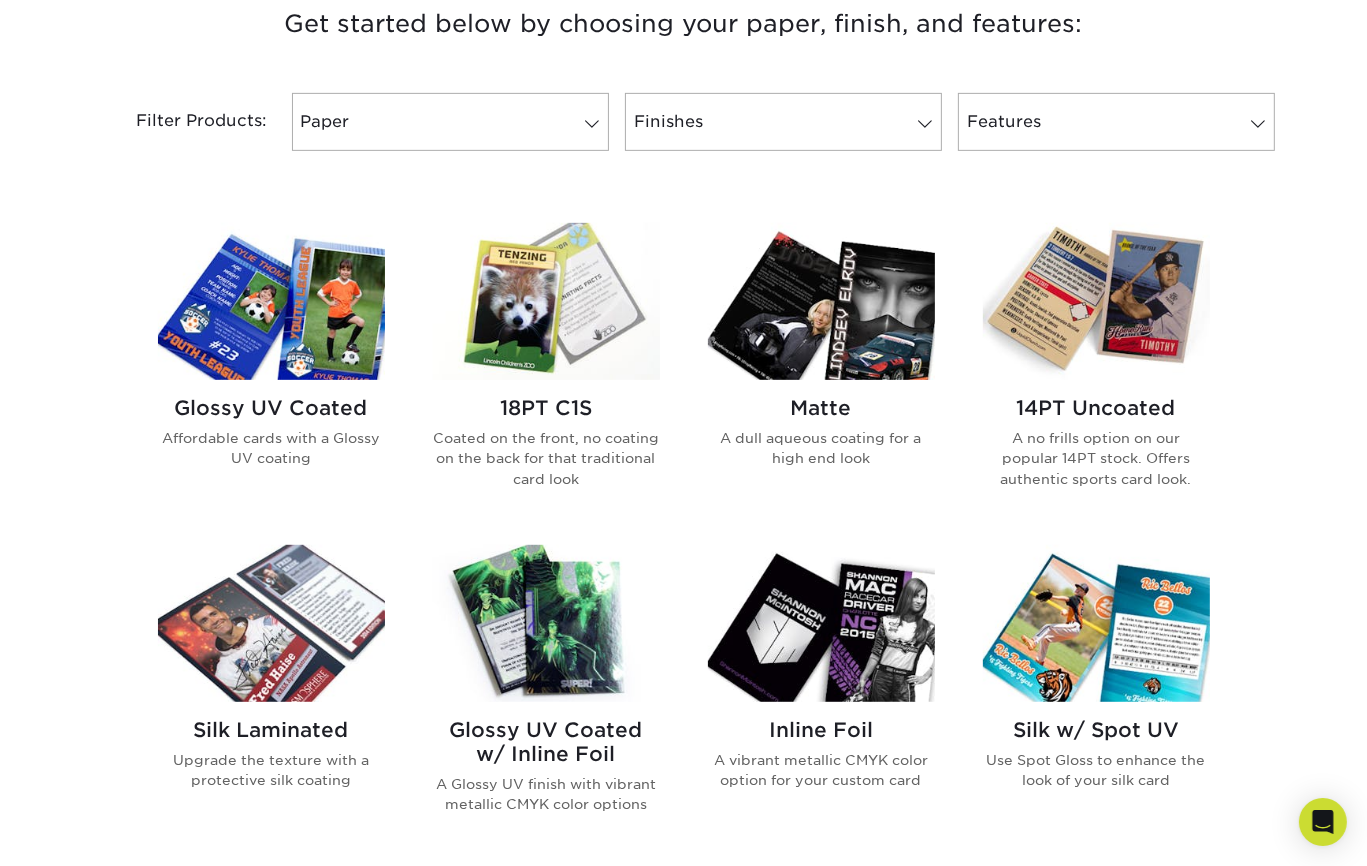 click at bounding box center (1096, 301) 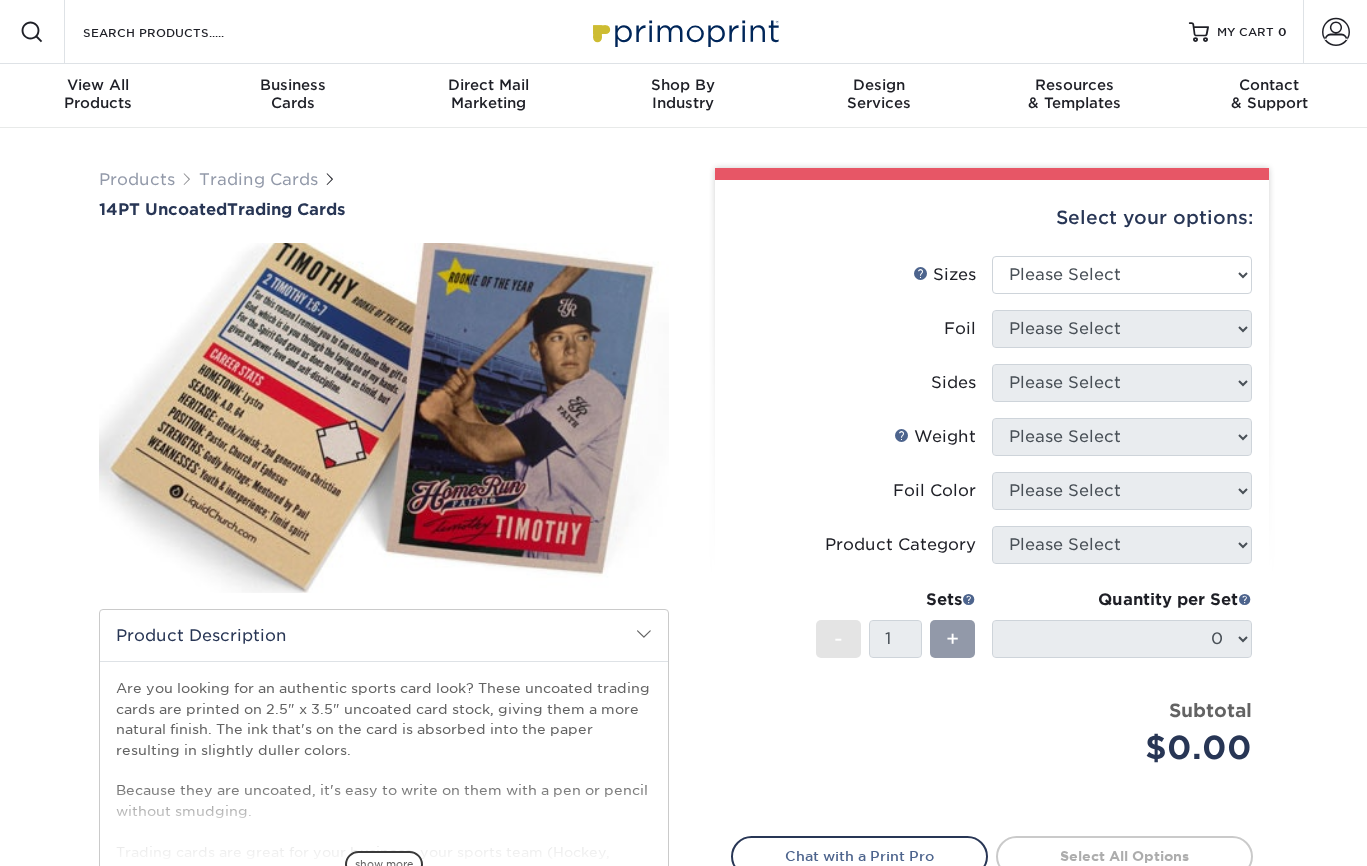scroll, scrollTop: 0, scrollLeft: 0, axis: both 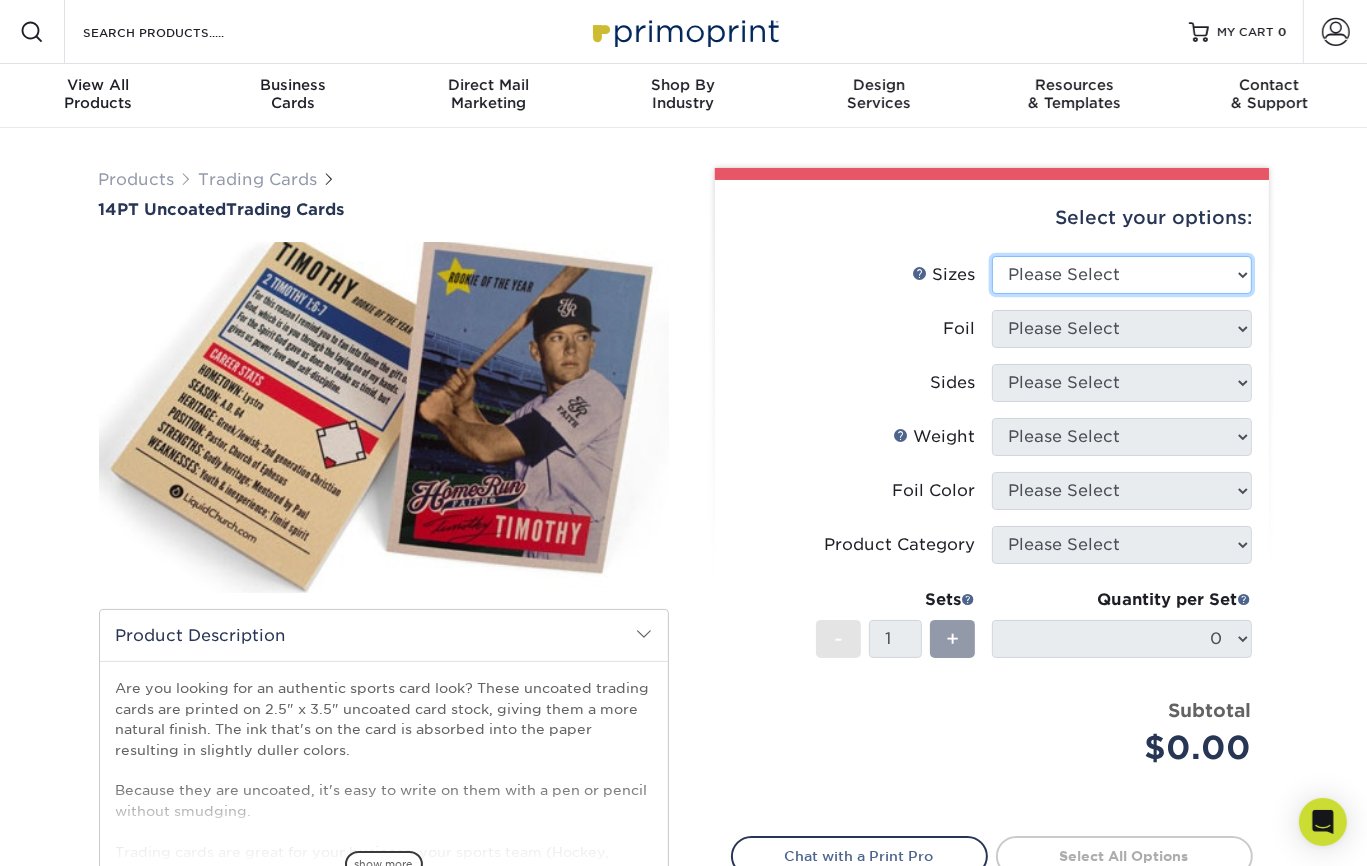 select on "2.50x3.50" 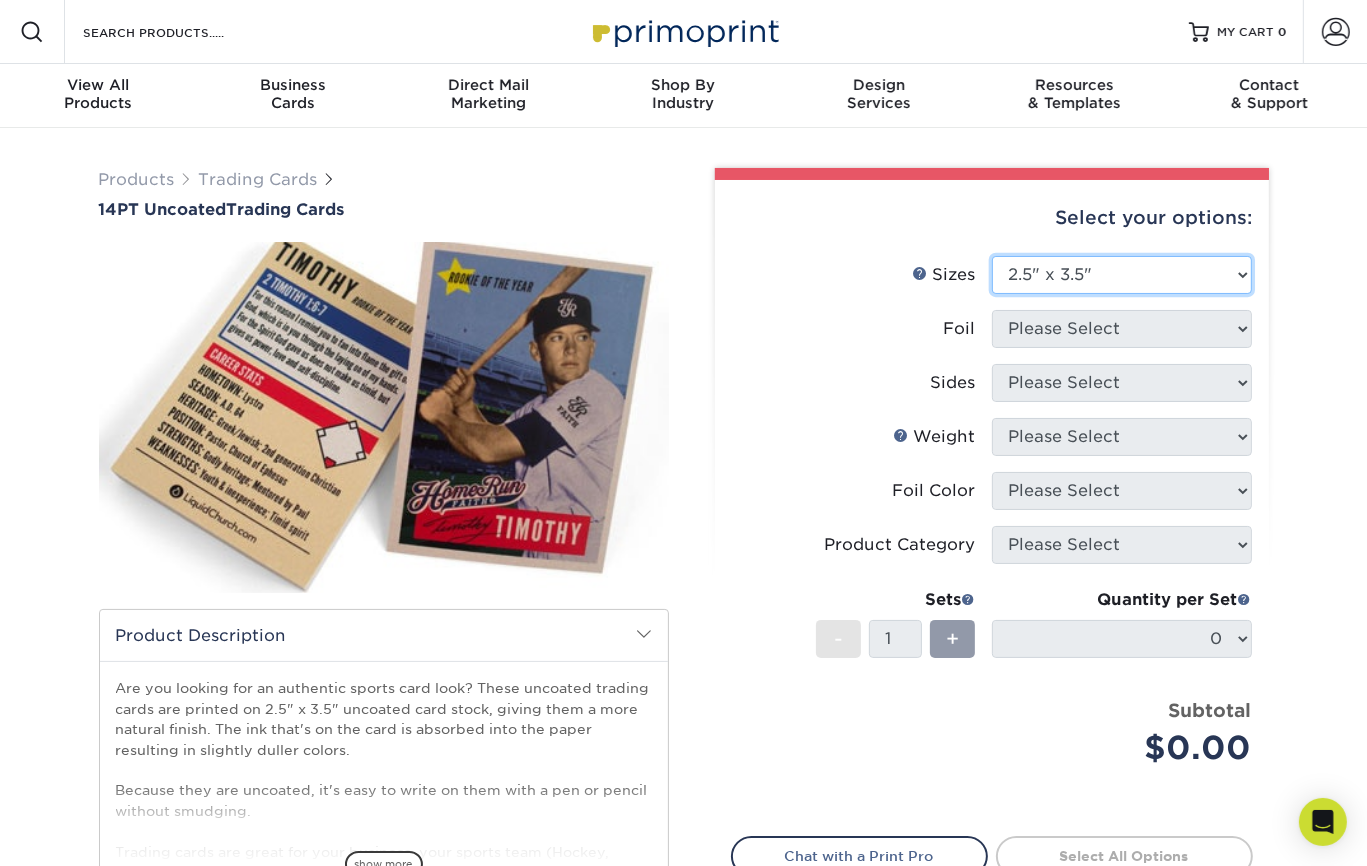 click on "2.5" x 3.5"" at bounding box center [0, 0] 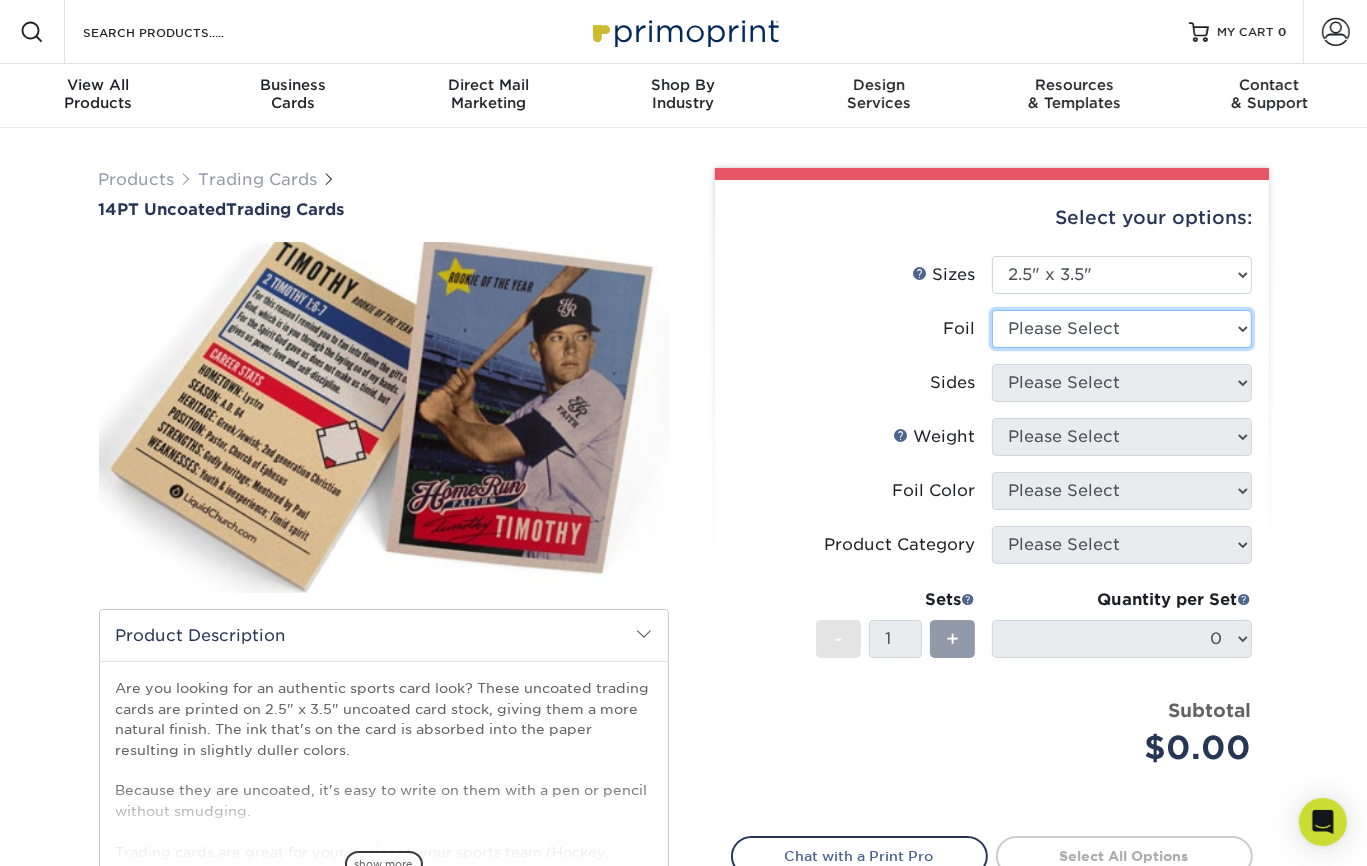 click on "Please Select Yes No" at bounding box center [1122, 329] 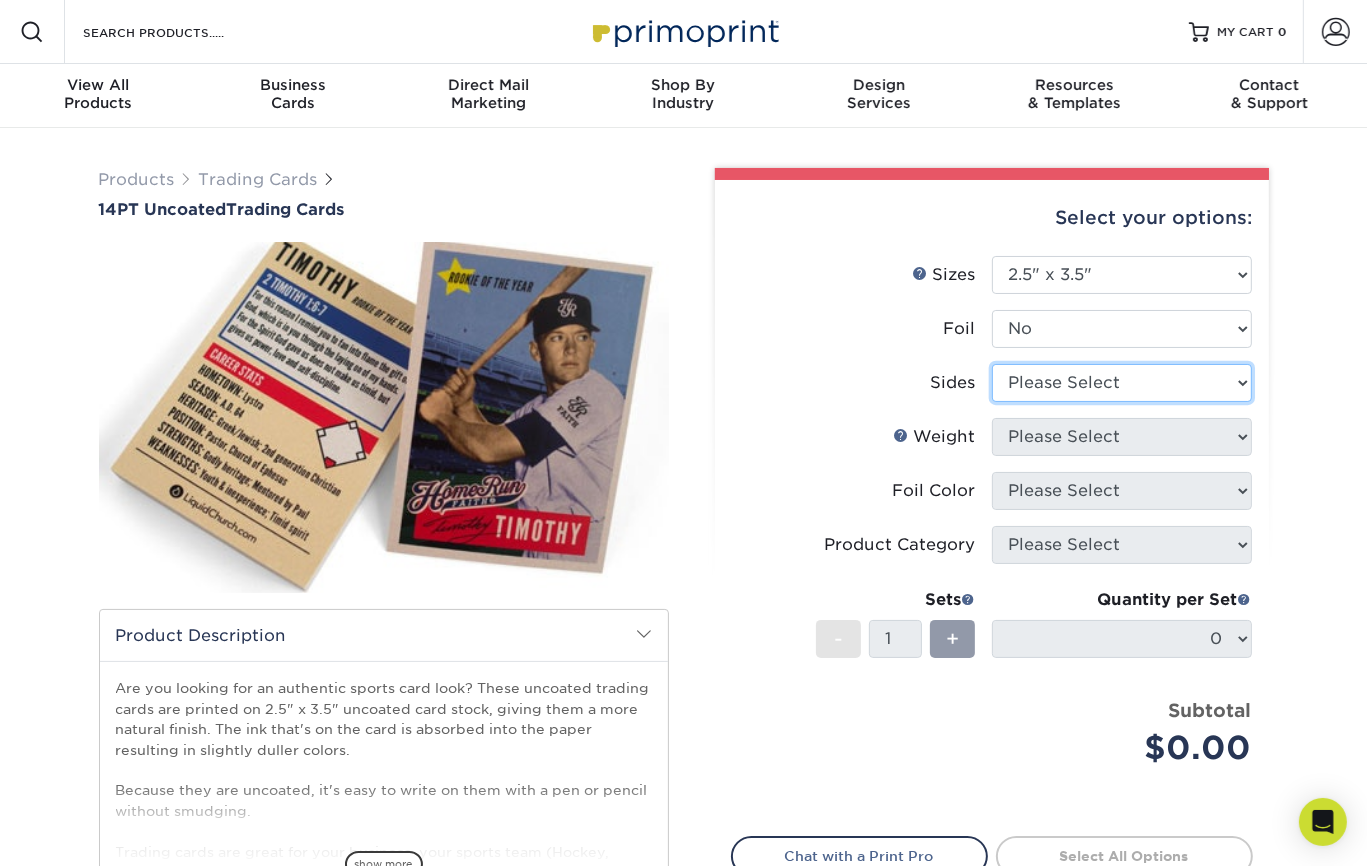 click on "Please Select Print Both Sides Print Front Only" at bounding box center [1122, 383] 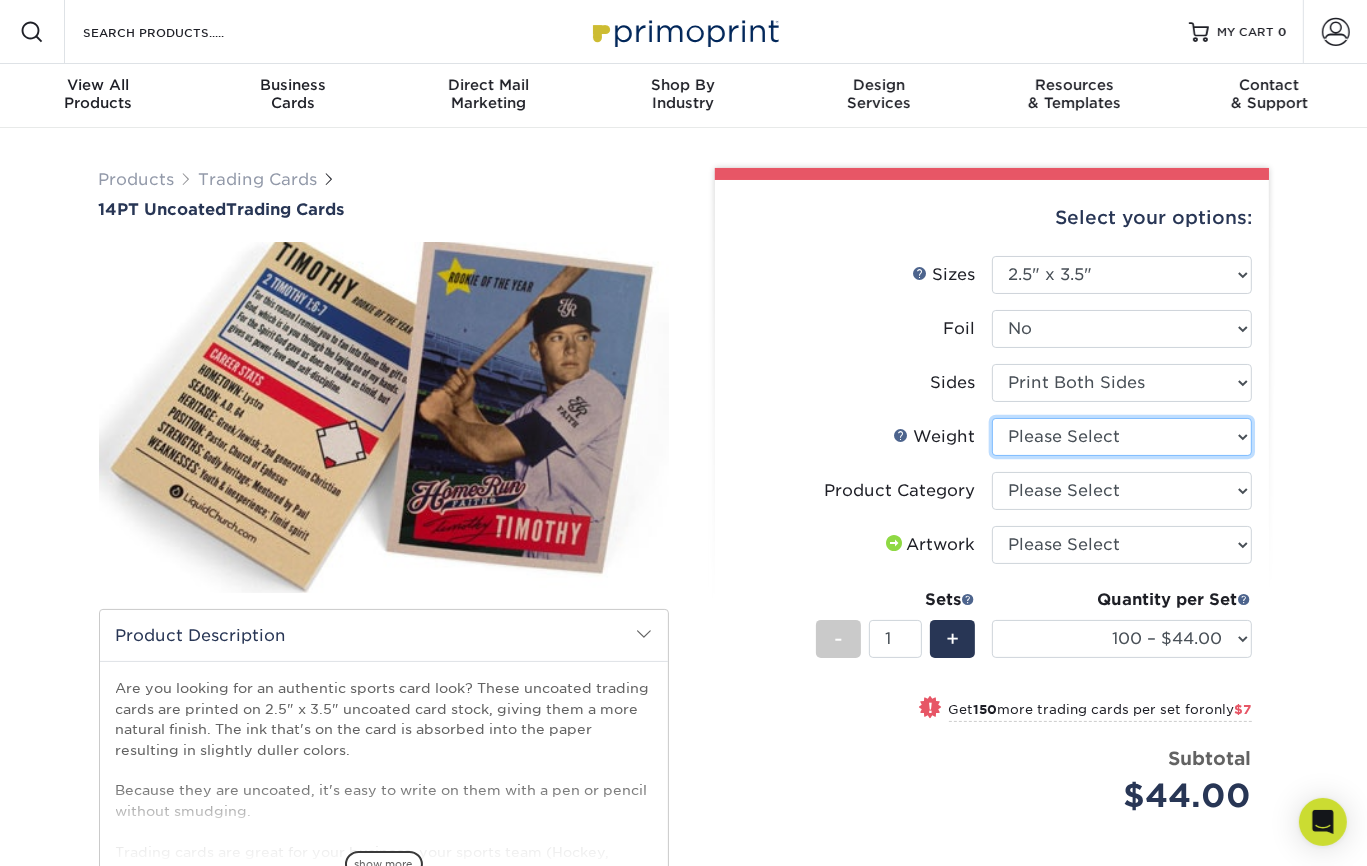 click on "Please Select 14PT Uncoated" at bounding box center [1122, 437] 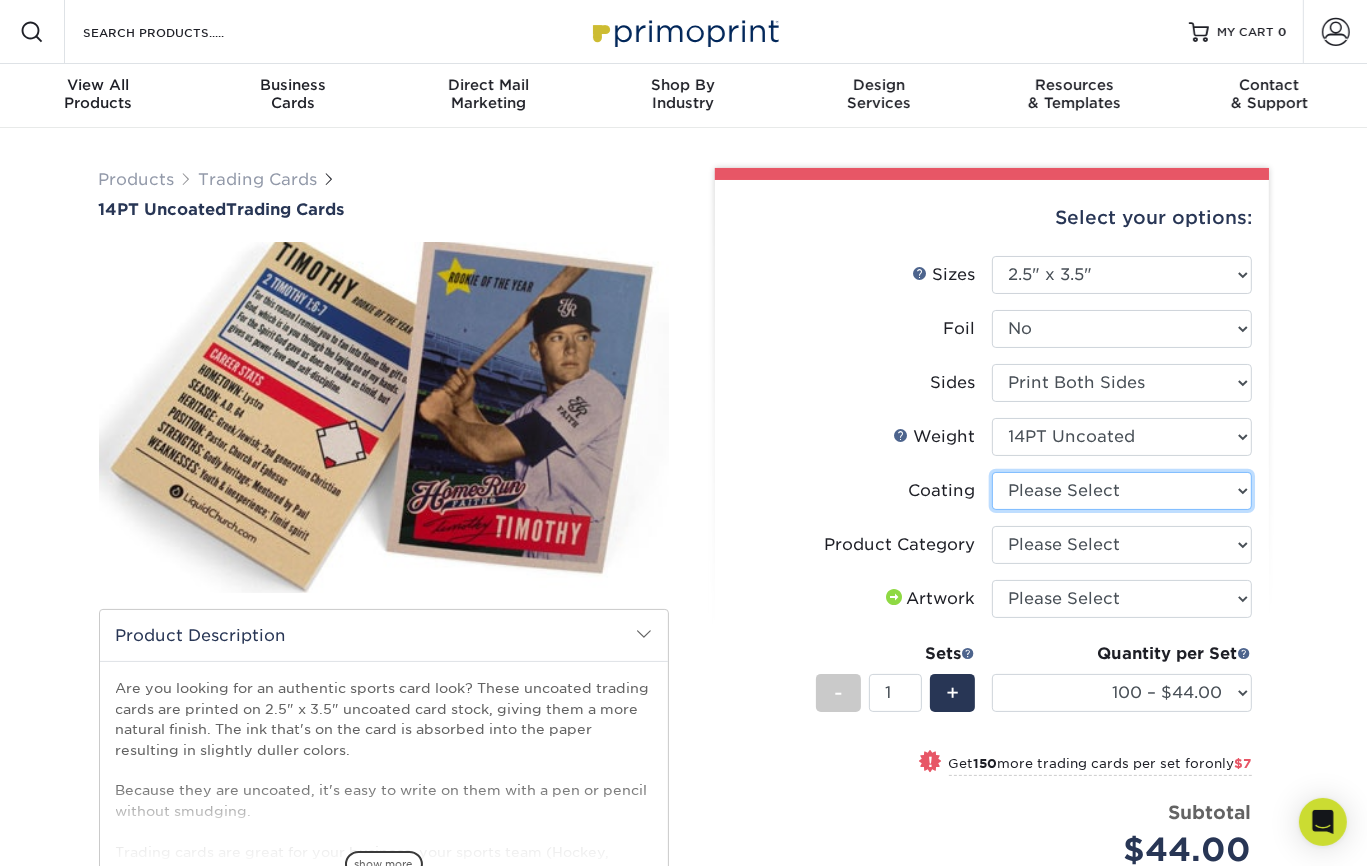 click at bounding box center [1122, 491] 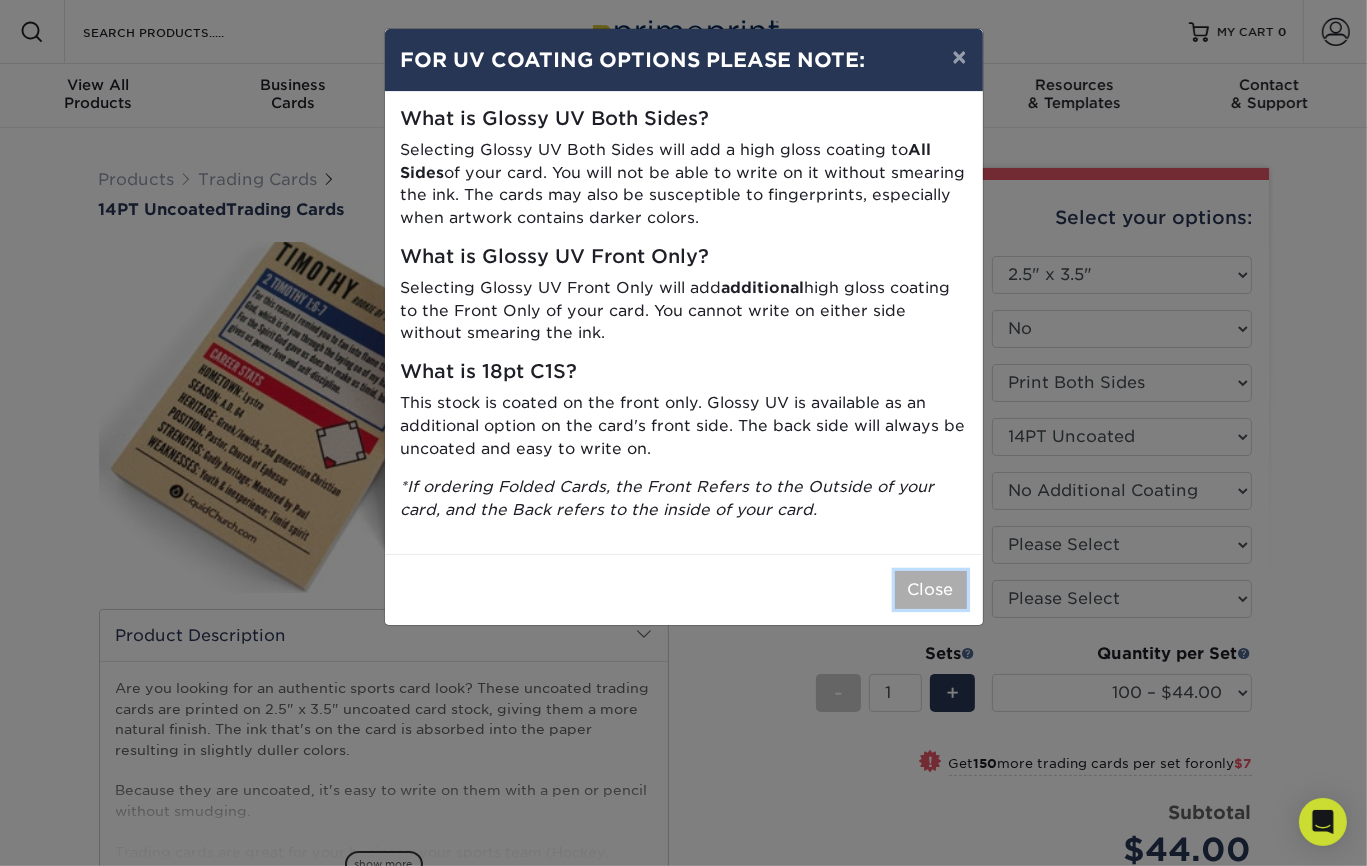 click on "Close" at bounding box center (931, 590) 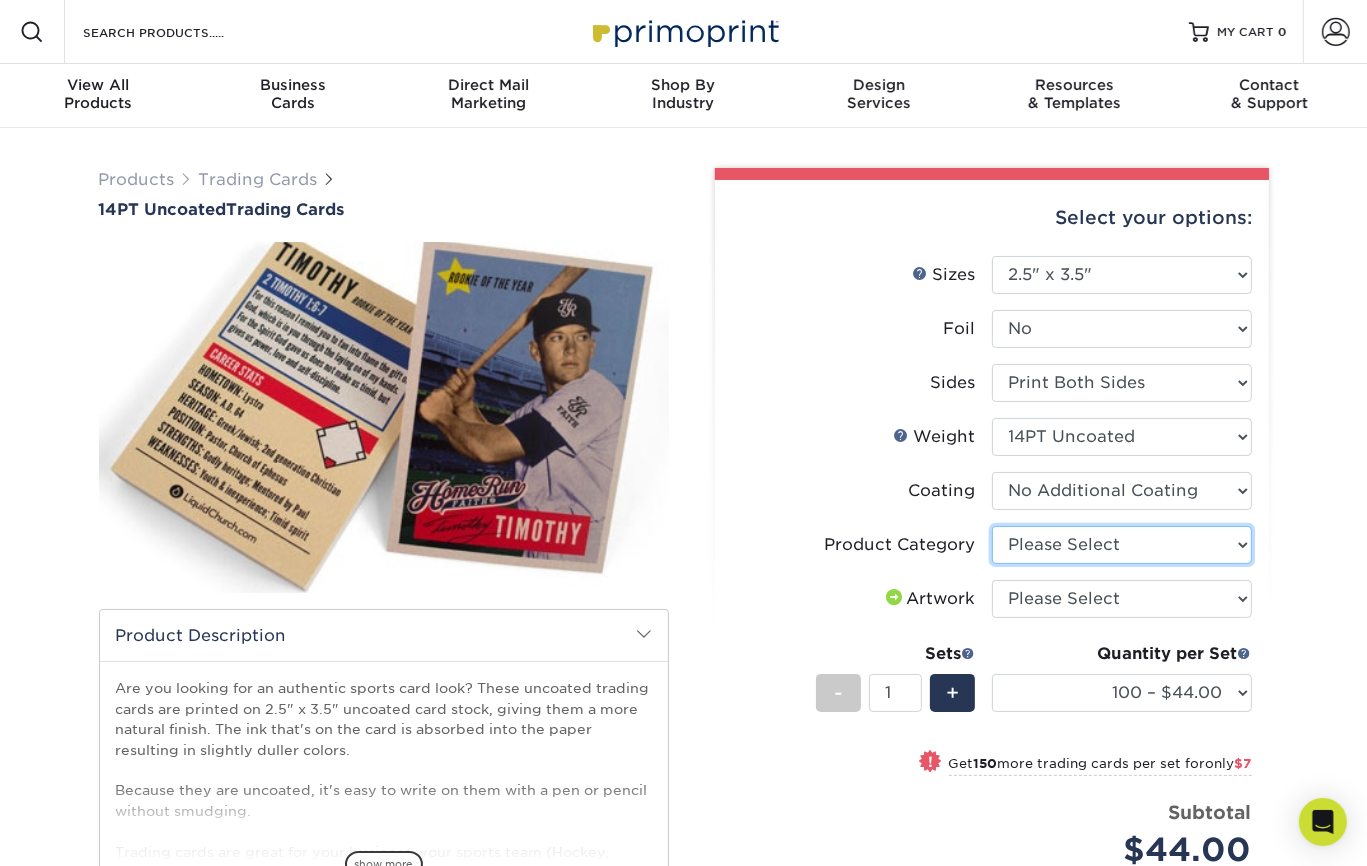 select on "c2f9bce9-36c2-409d-b101-c29d9d031e18" 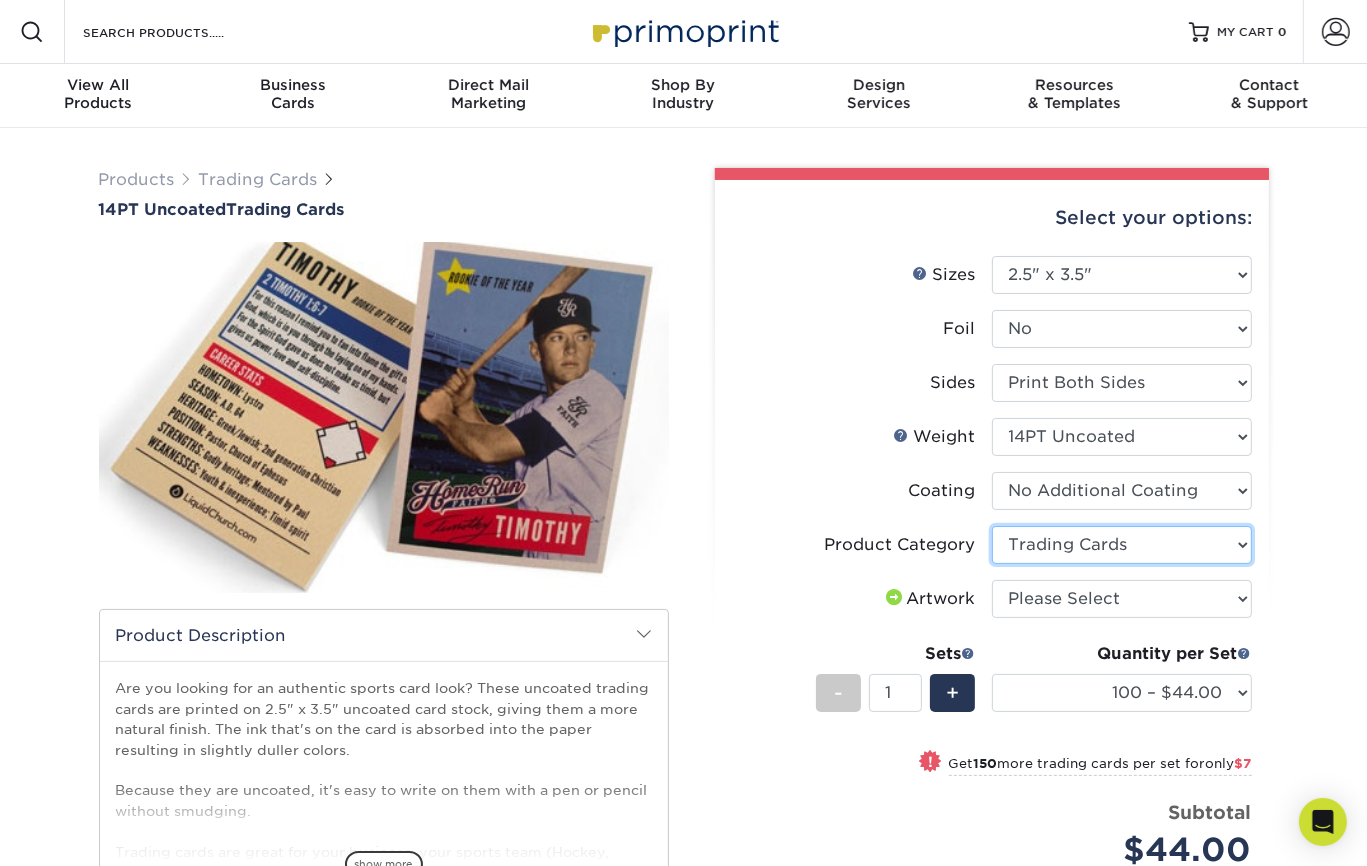 click on "Trading Cards" at bounding box center (0, 0) 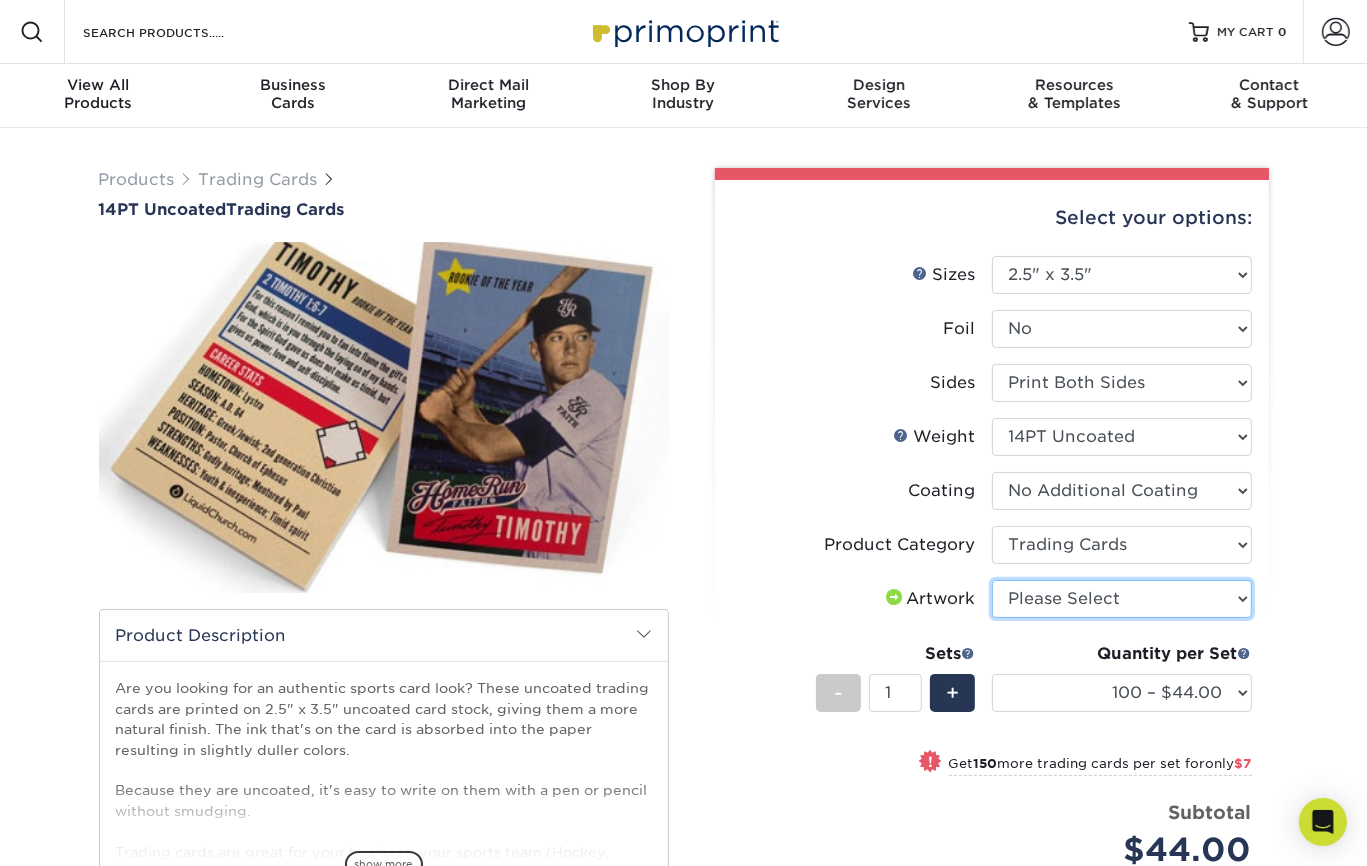click on "Please Select I will upload files I need a design - $100" at bounding box center (1122, 599) 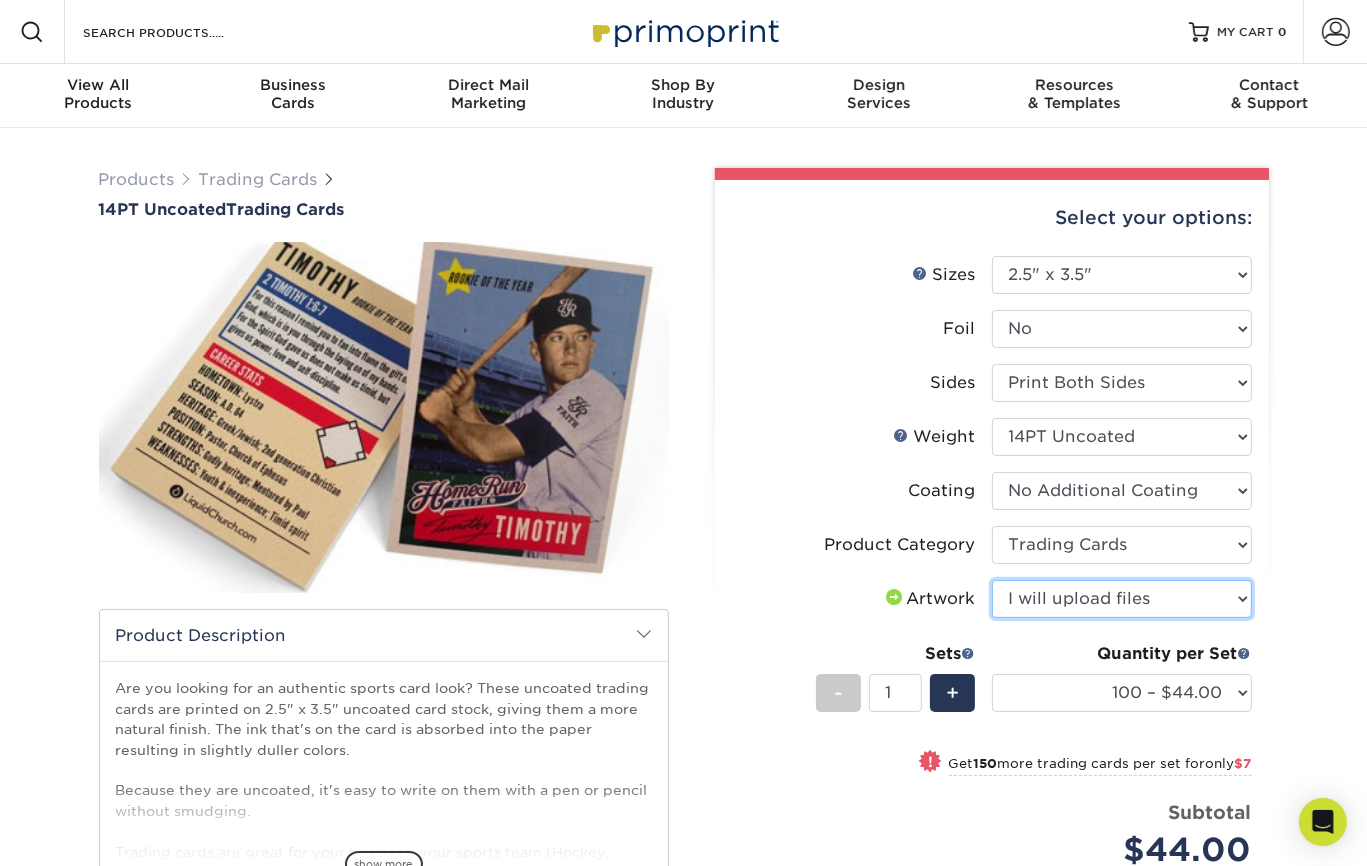 click on "I will upload files" at bounding box center (0, 0) 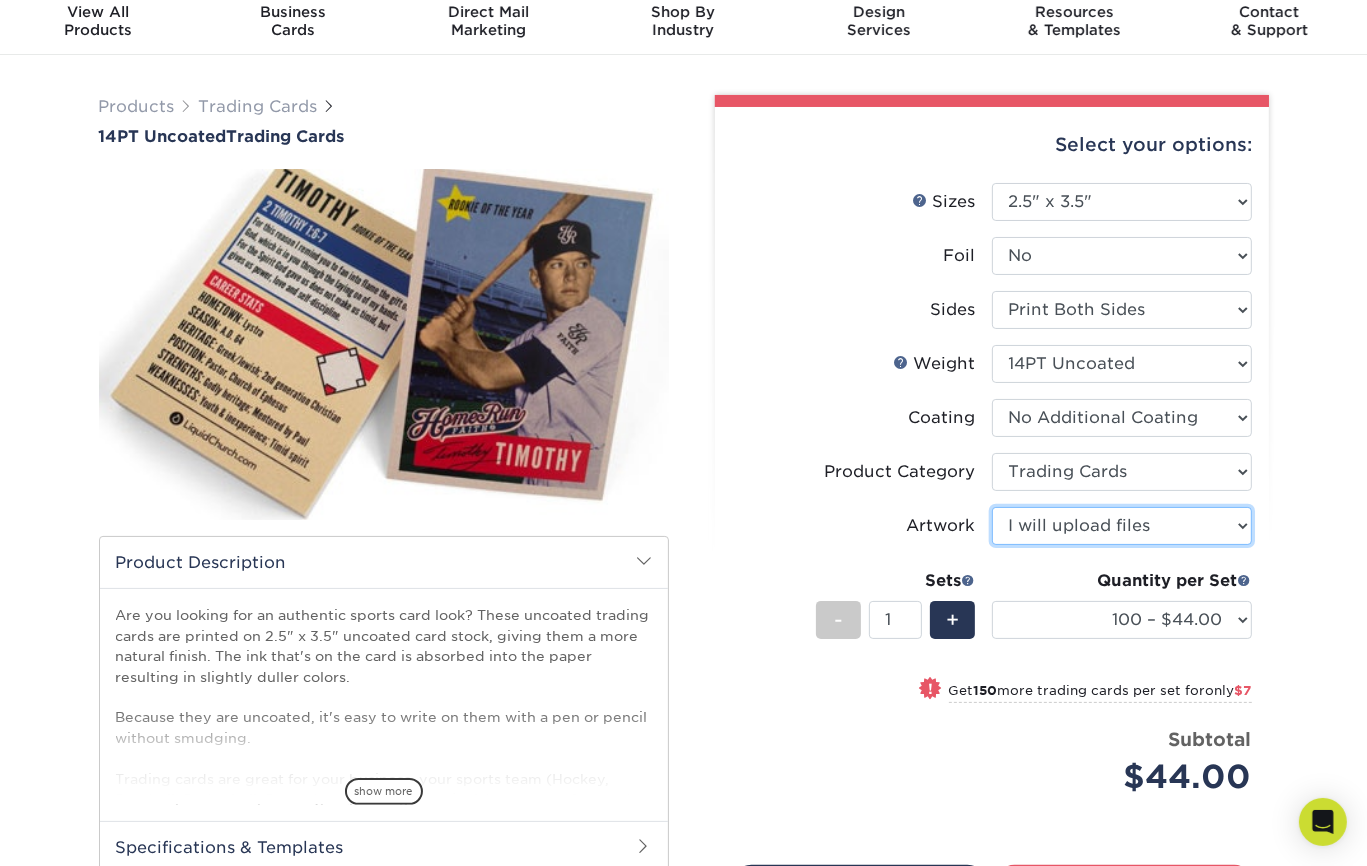 scroll, scrollTop: 75, scrollLeft: 0, axis: vertical 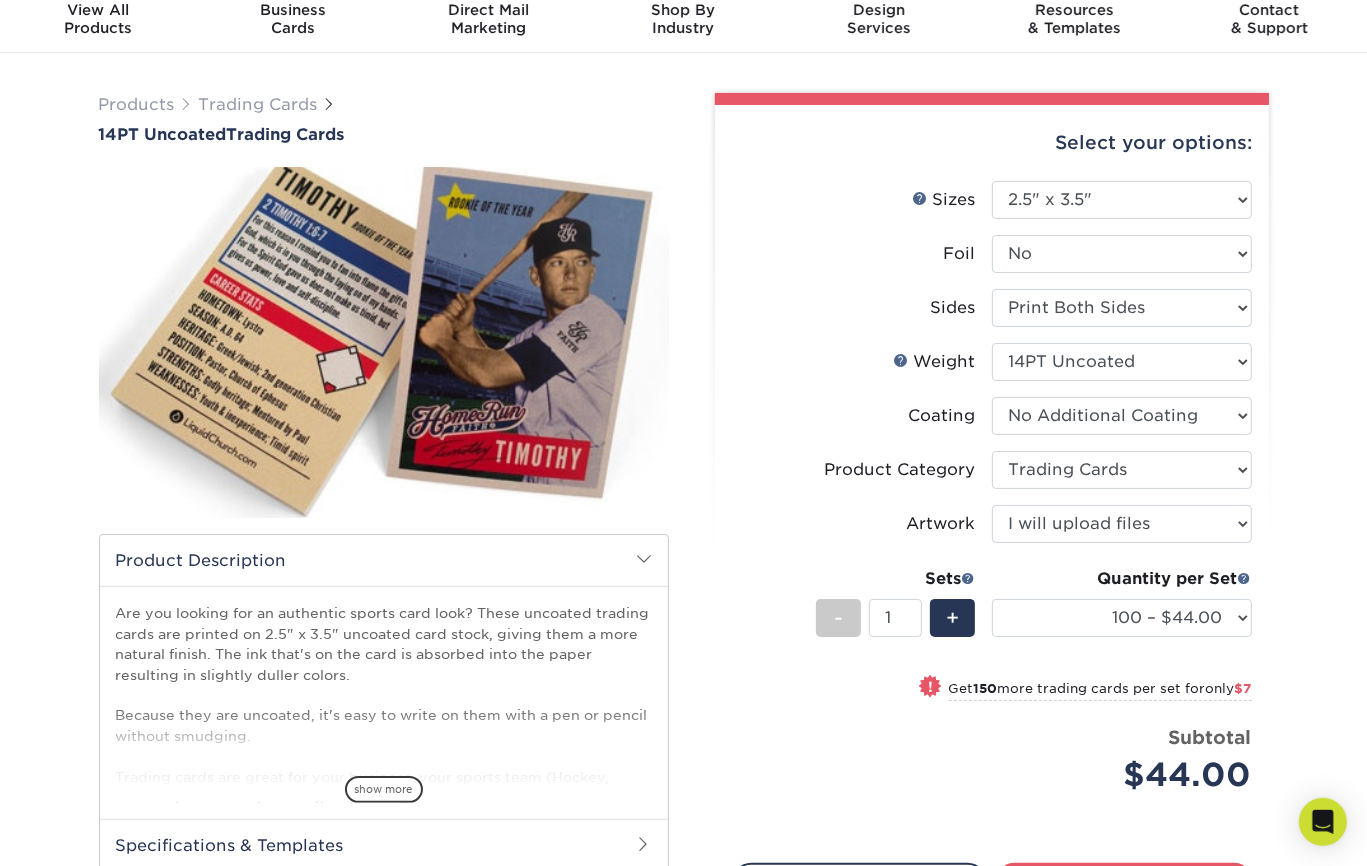 click on "Select your options:
Sizes Help Sizes
Please Select 2.5" x 3.5" Foil Yes" at bounding box center [984, 566] 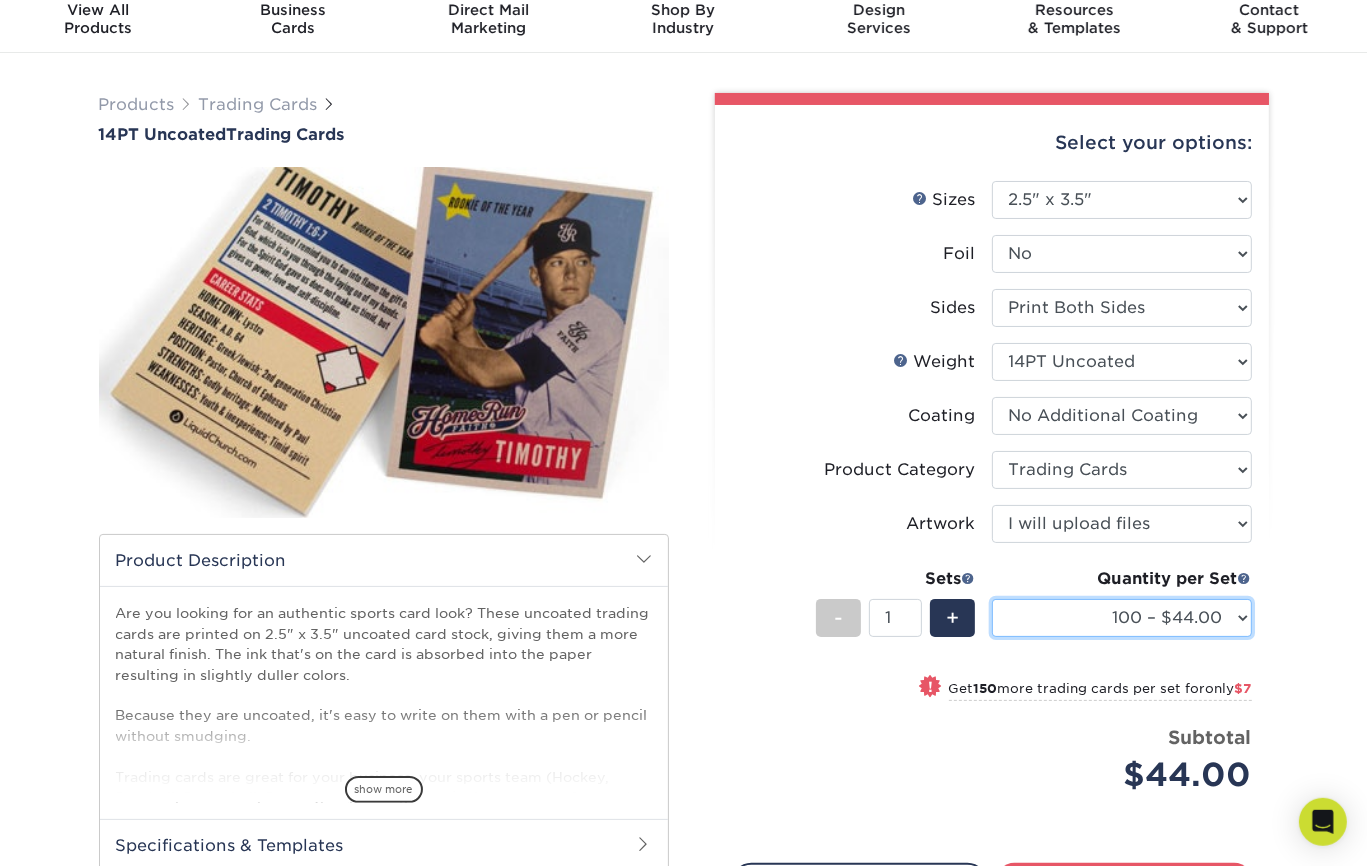 click on "100 – $44.00 250 – $51.00 500 – $54.00 1000 – $78.00 2500 – $148.00 5000 – $198.00 10000 – $380.00 15000 – $558.00 20000 – $745.00 25000 – $907.00" at bounding box center [1122, 618] 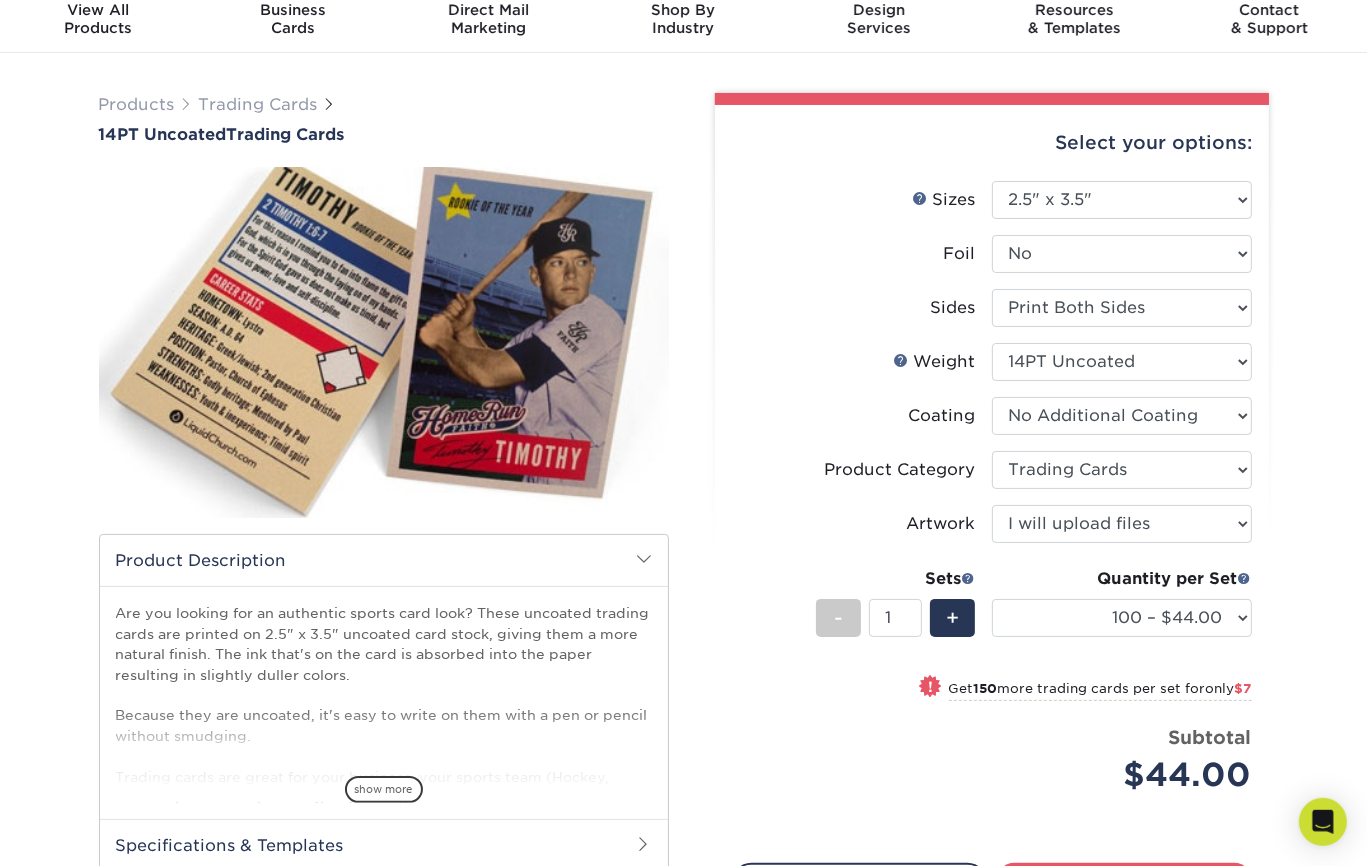 click on "Products
Trading Cards
14PT Uncoated  Trading Cards
show more Templates" at bounding box center (683, 574) 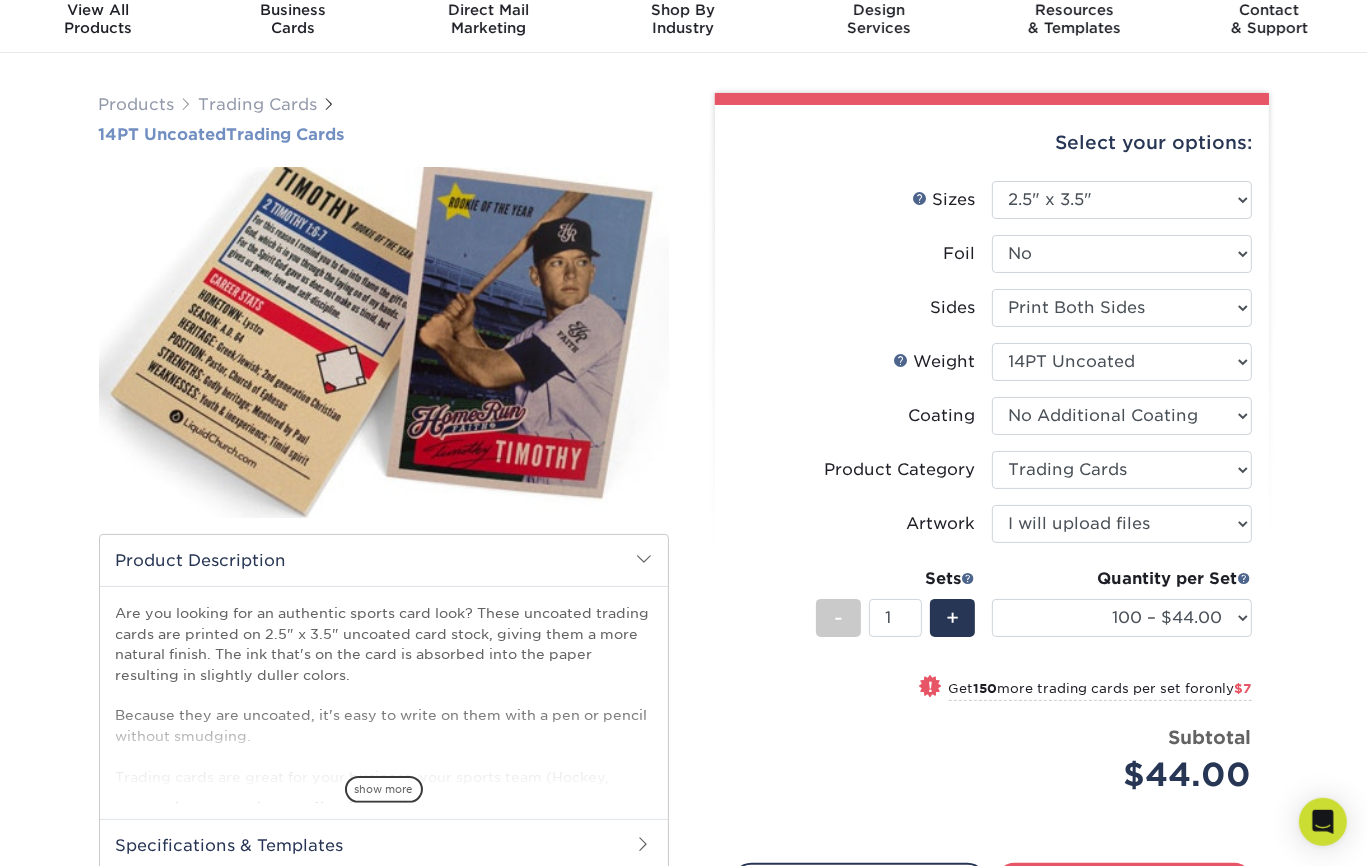 scroll, scrollTop: 0, scrollLeft: 0, axis: both 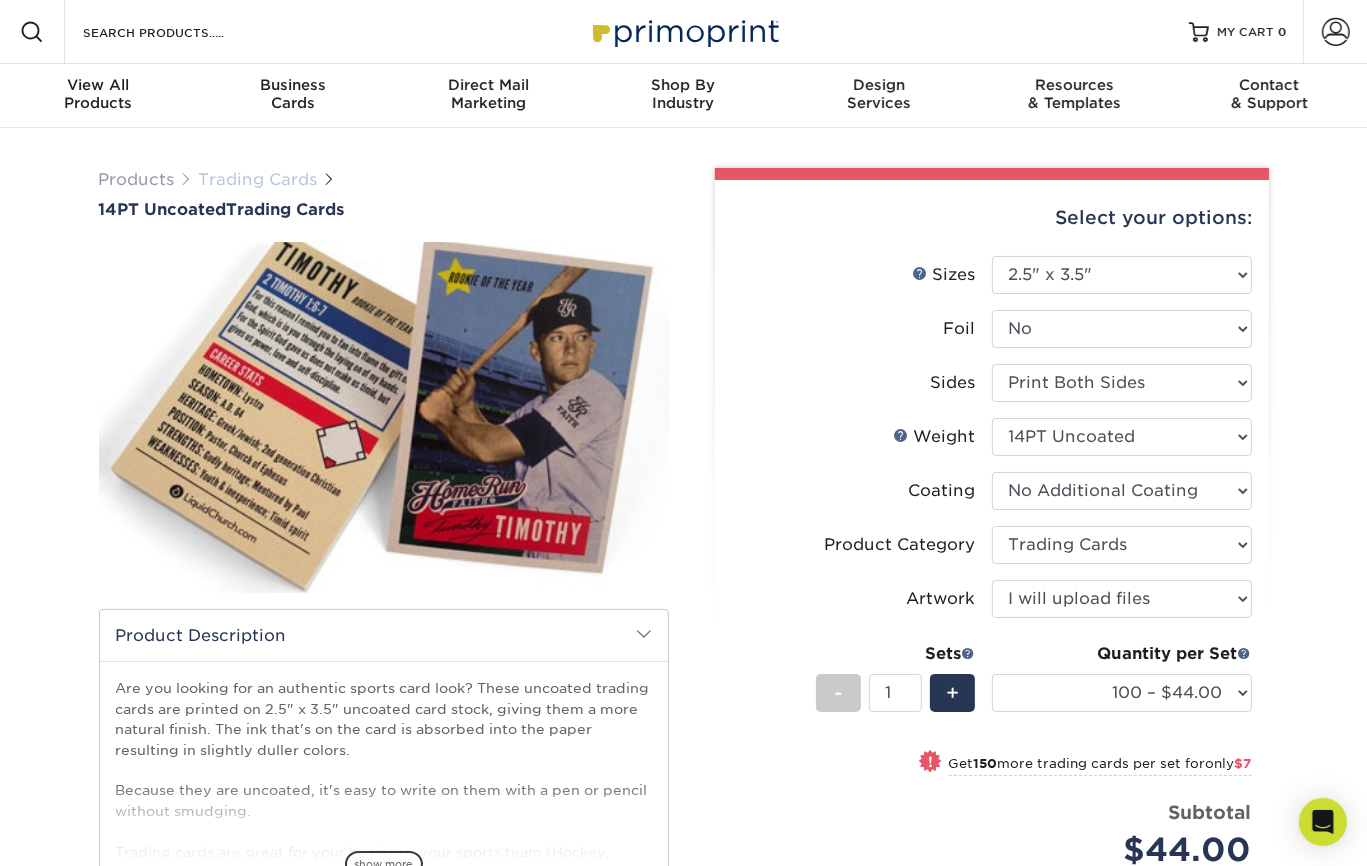 click on "Trading Cards" at bounding box center (258, 179) 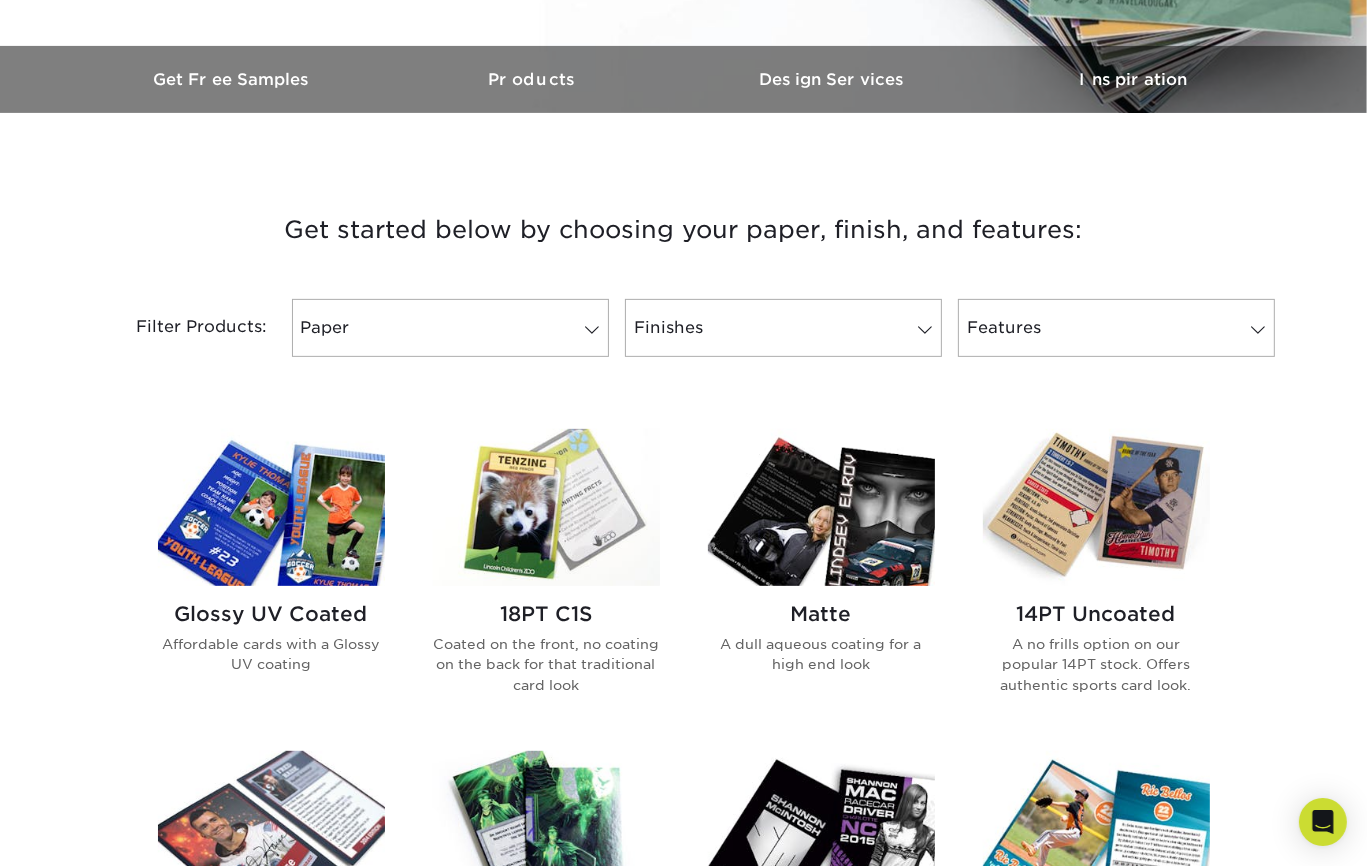 scroll, scrollTop: 584, scrollLeft: 0, axis: vertical 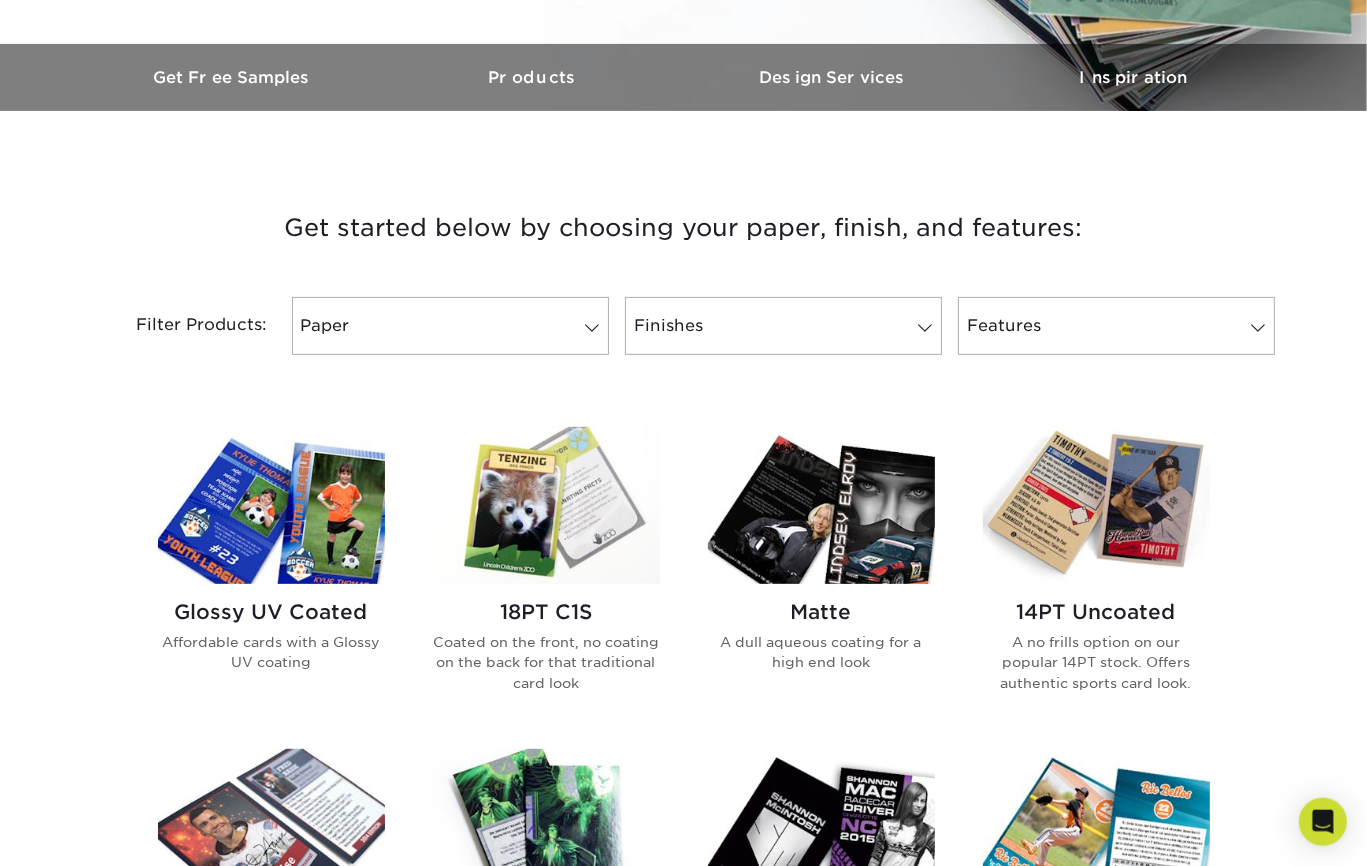 click at bounding box center [271, 505] 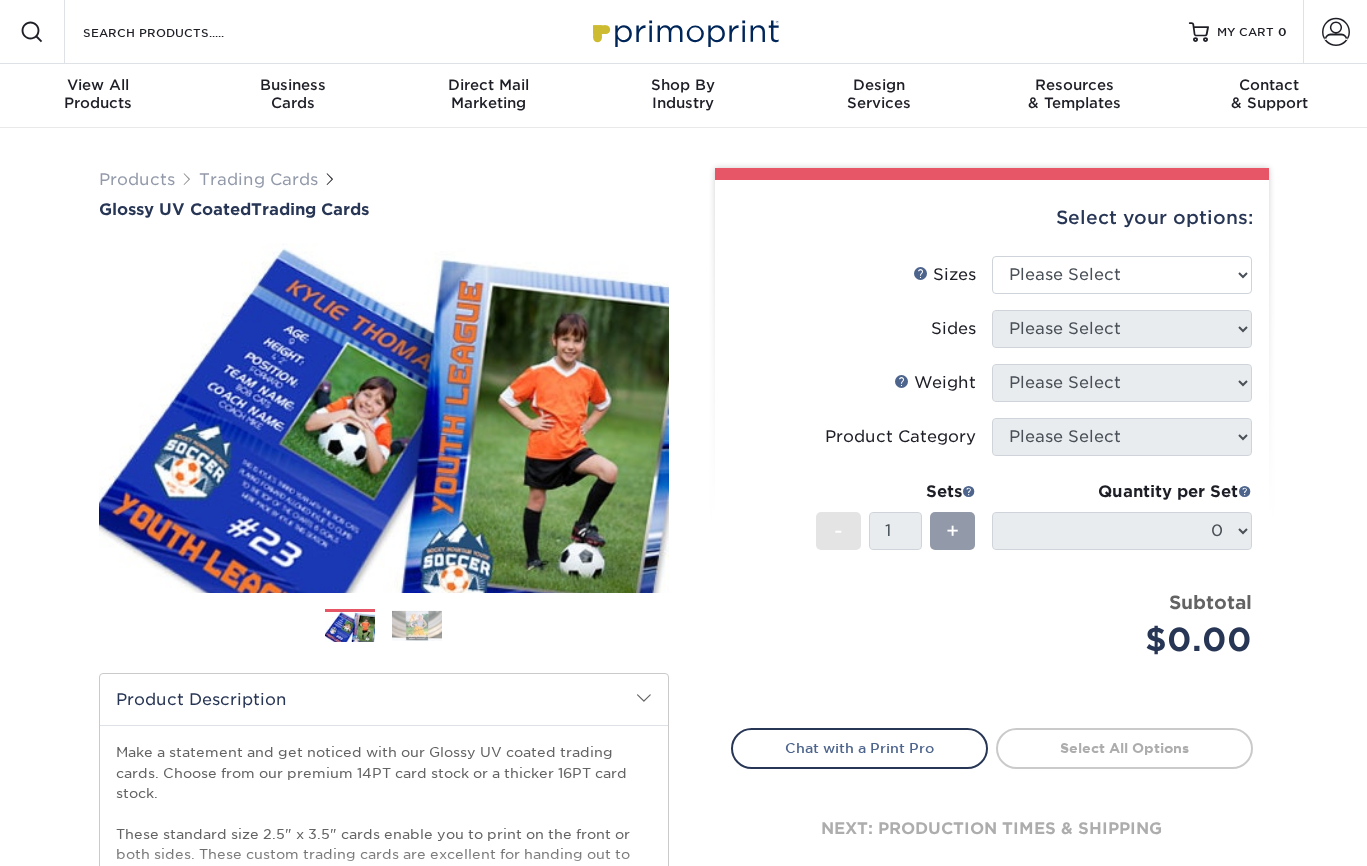 scroll, scrollTop: 0, scrollLeft: 0, axis: both 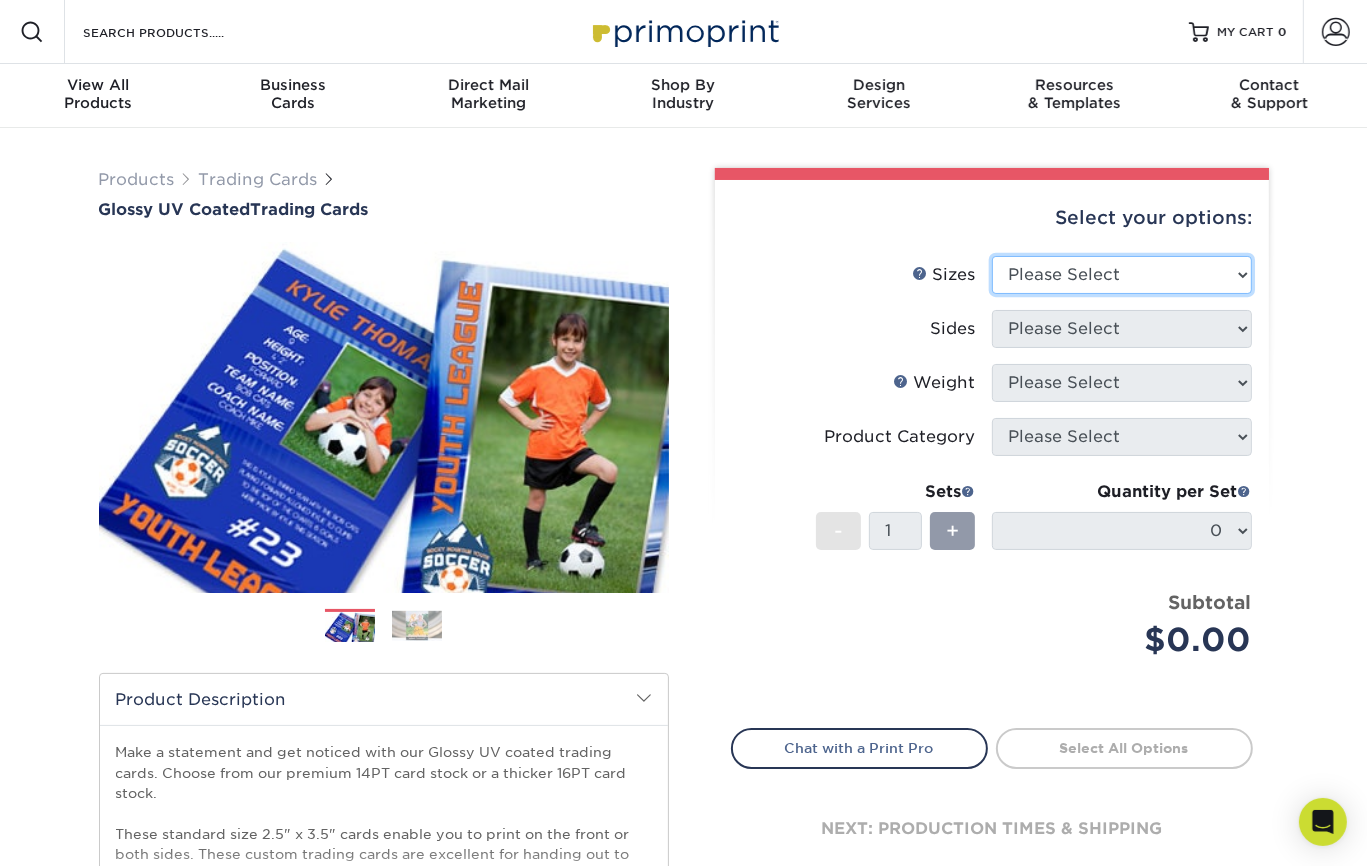 click on "Please Select
2.5" x 3.5"" at bounding box center (1122, 275) 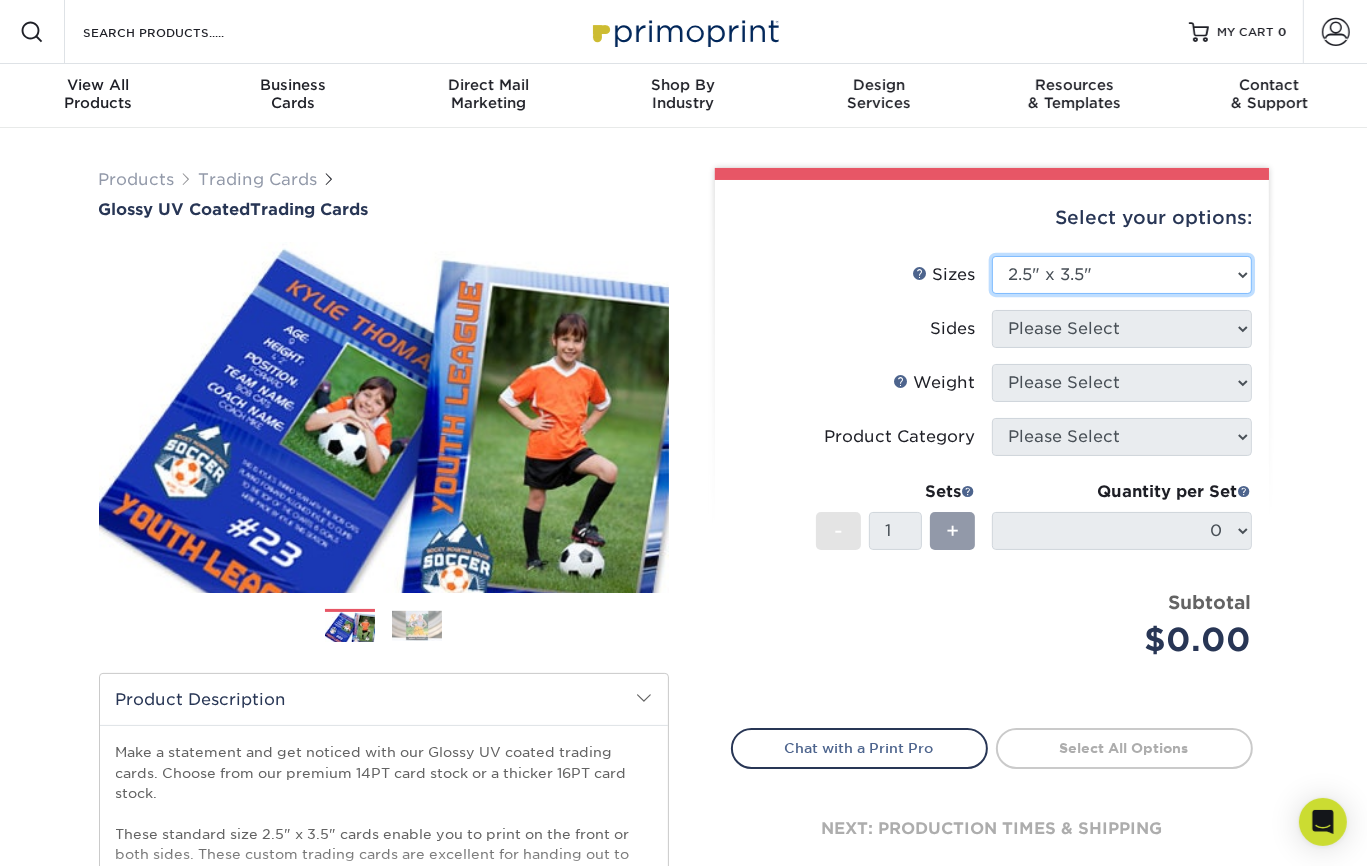 click on "2.5" x 3.5"" at bounding box center [0, 0] 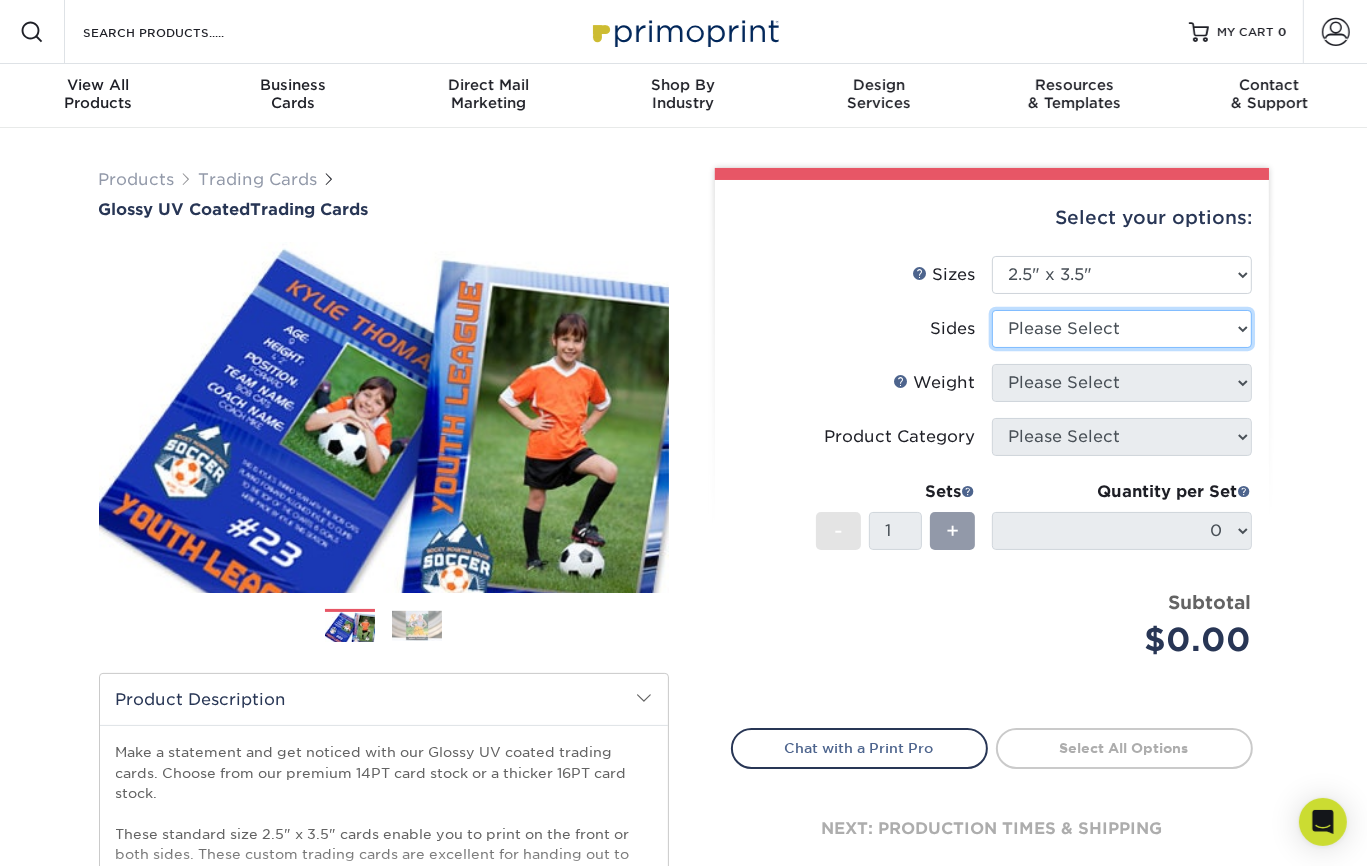 click on "Please Select Print Both Sides Print Front Only" at bounding box center [1122, 329] 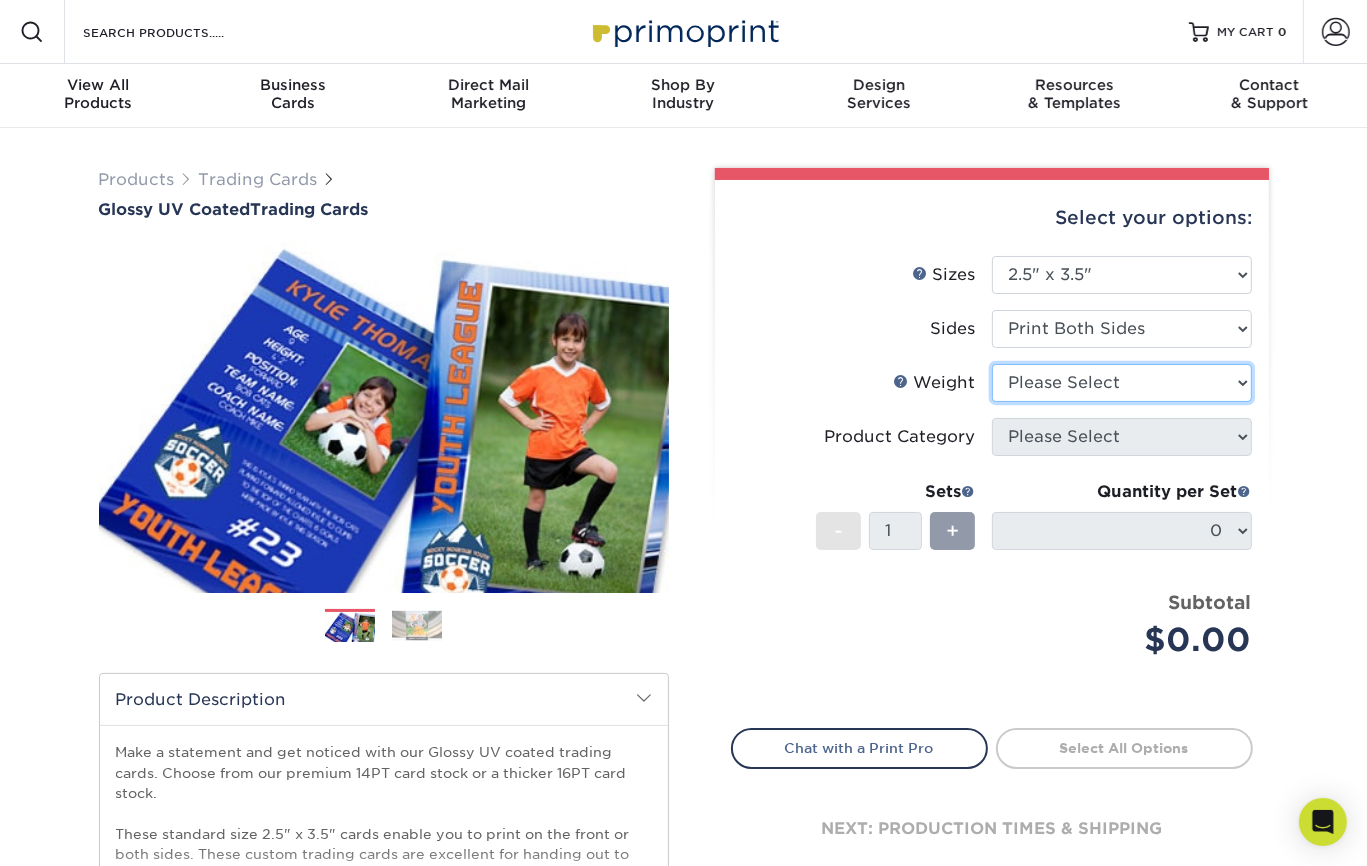 select on "16PT" 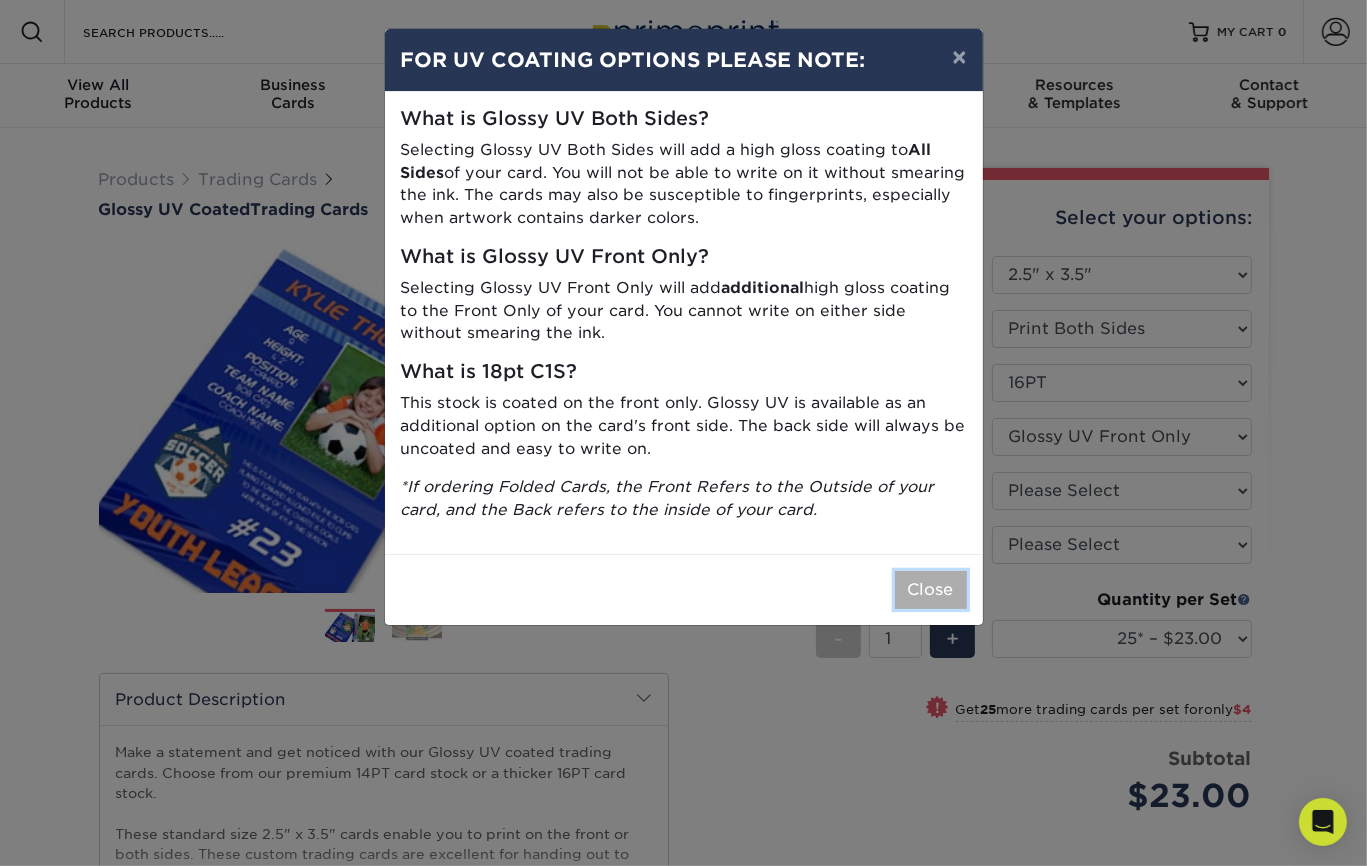 click on "Close" at bounding box center [931, 590] 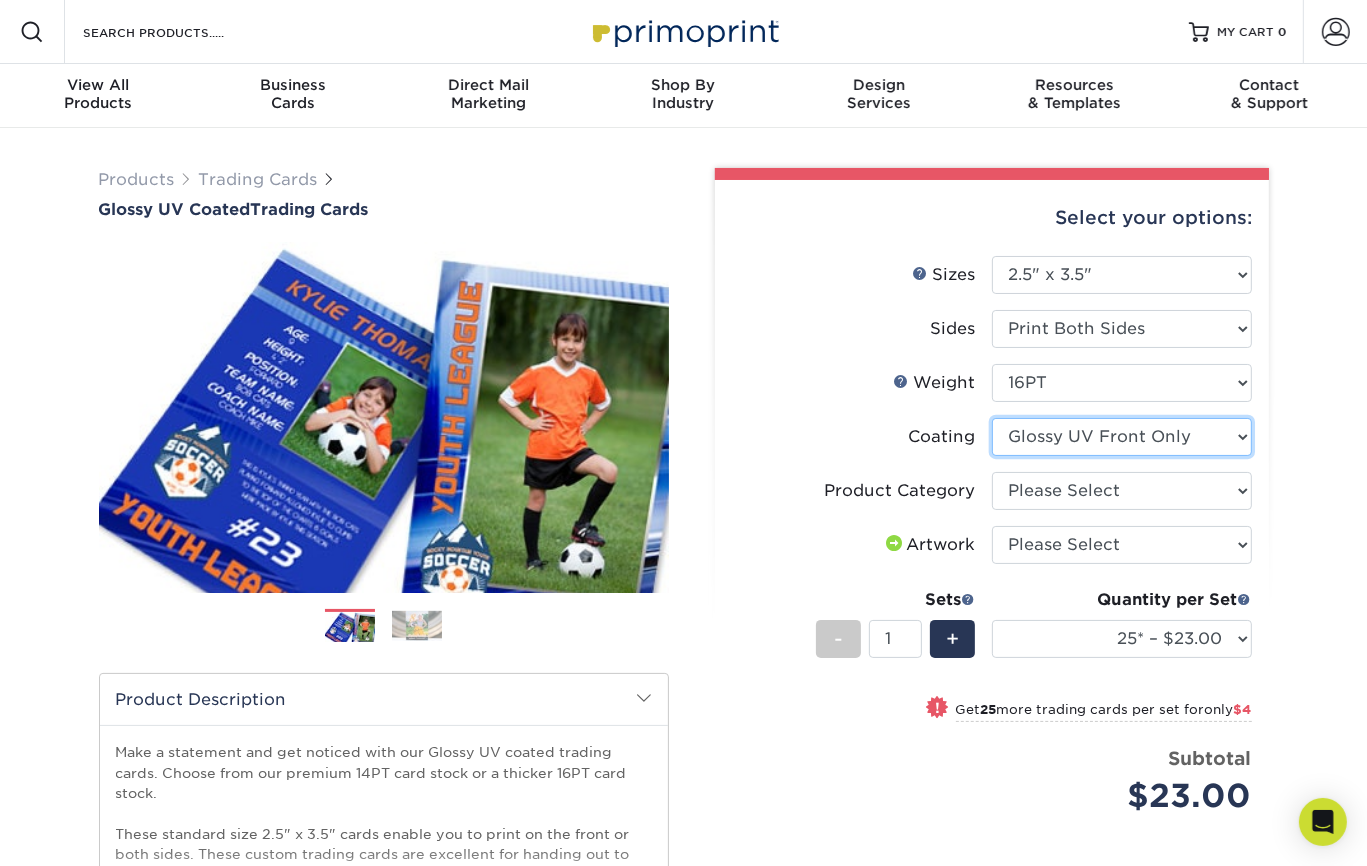 click at bounding box center [1122, 437] 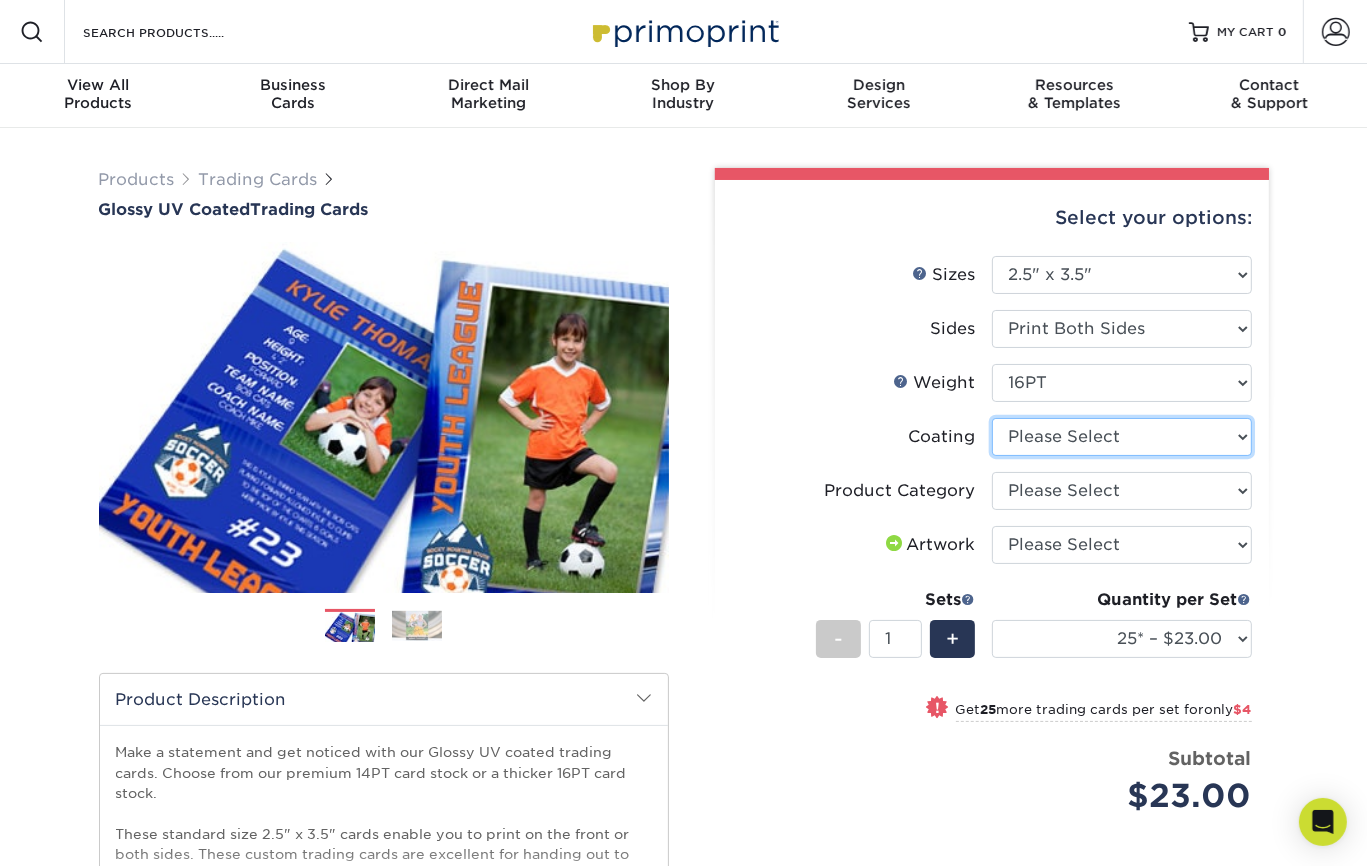 select 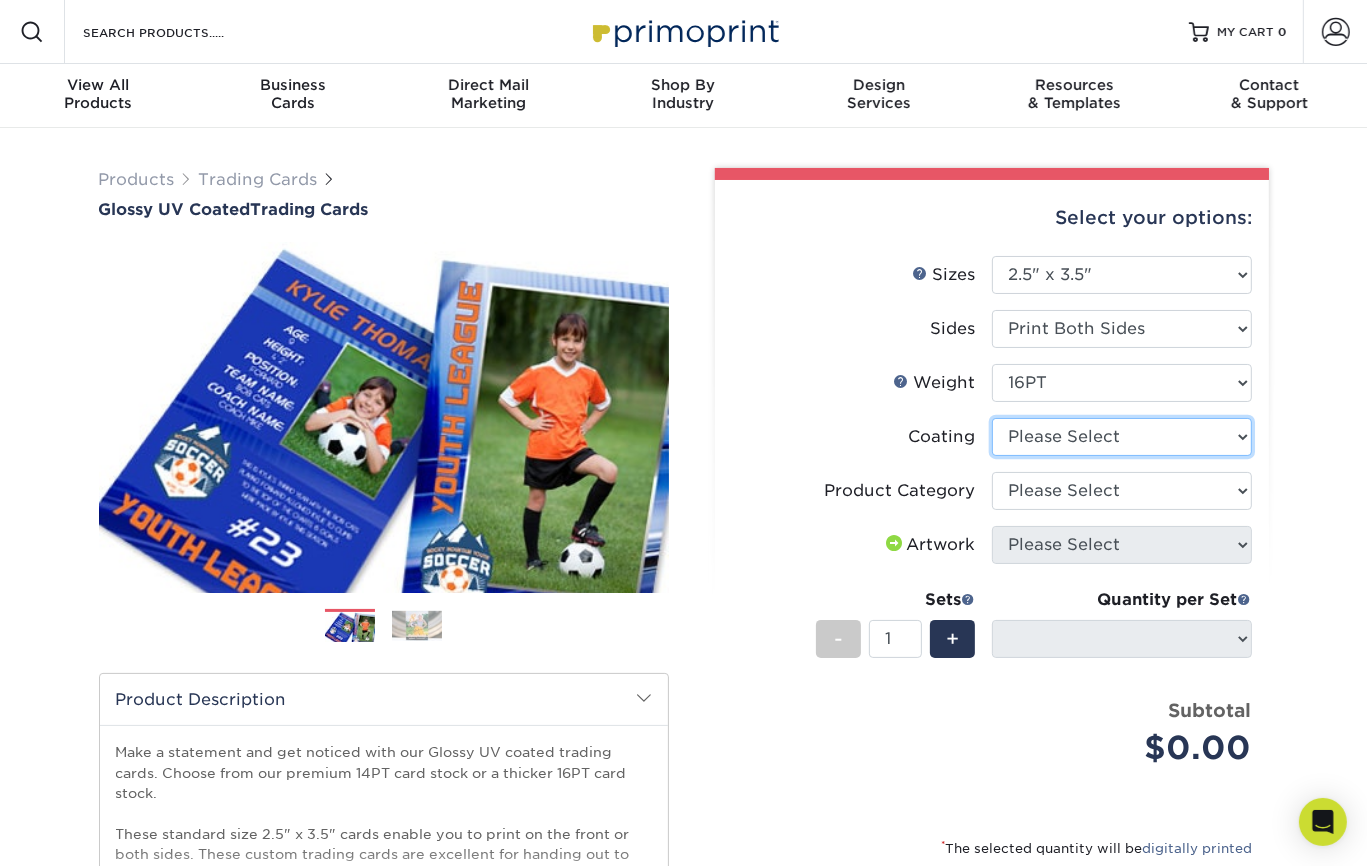 click at bounding box center (1122, 437) 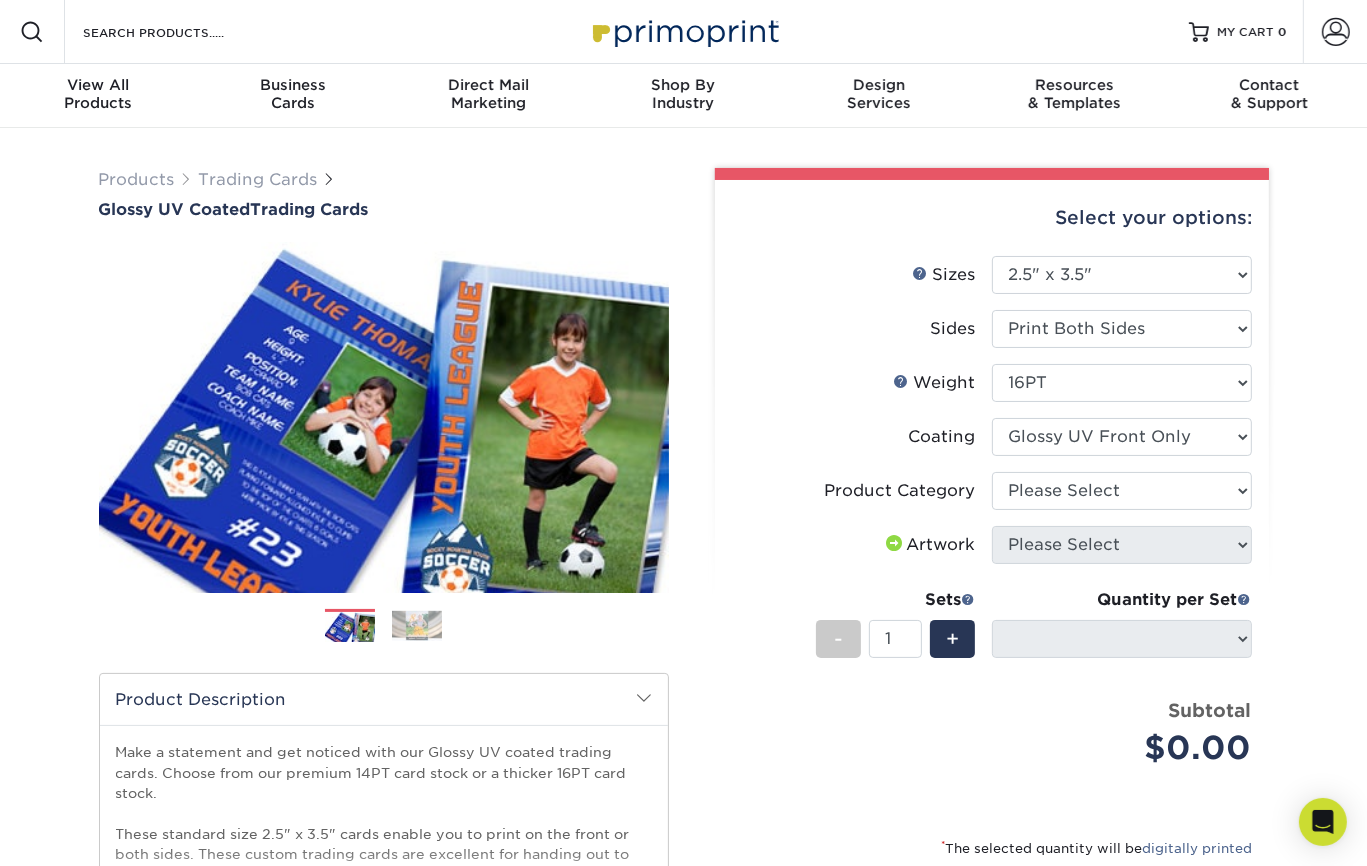 select on "-1" 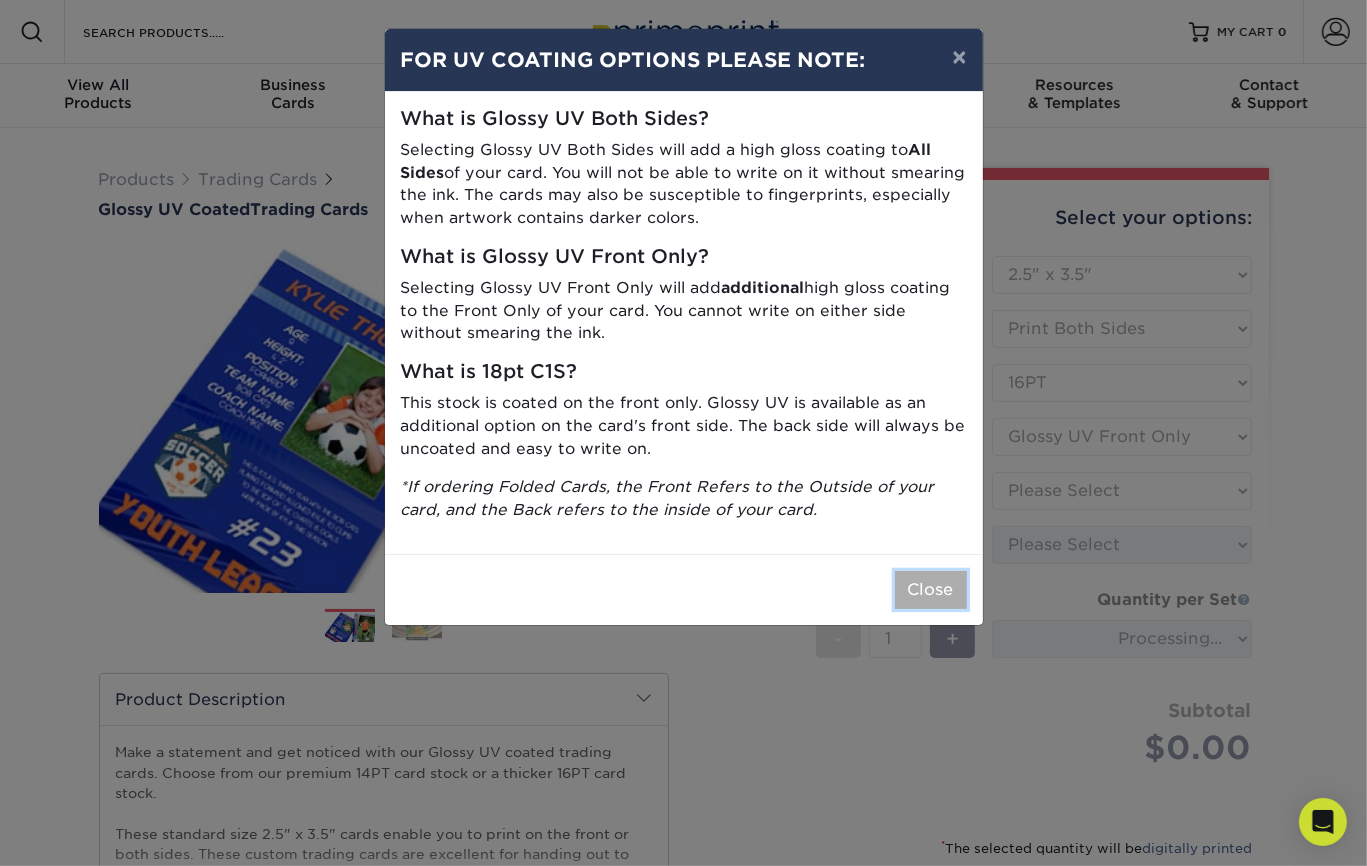 click on "Close" at bounding box center [931, 590] 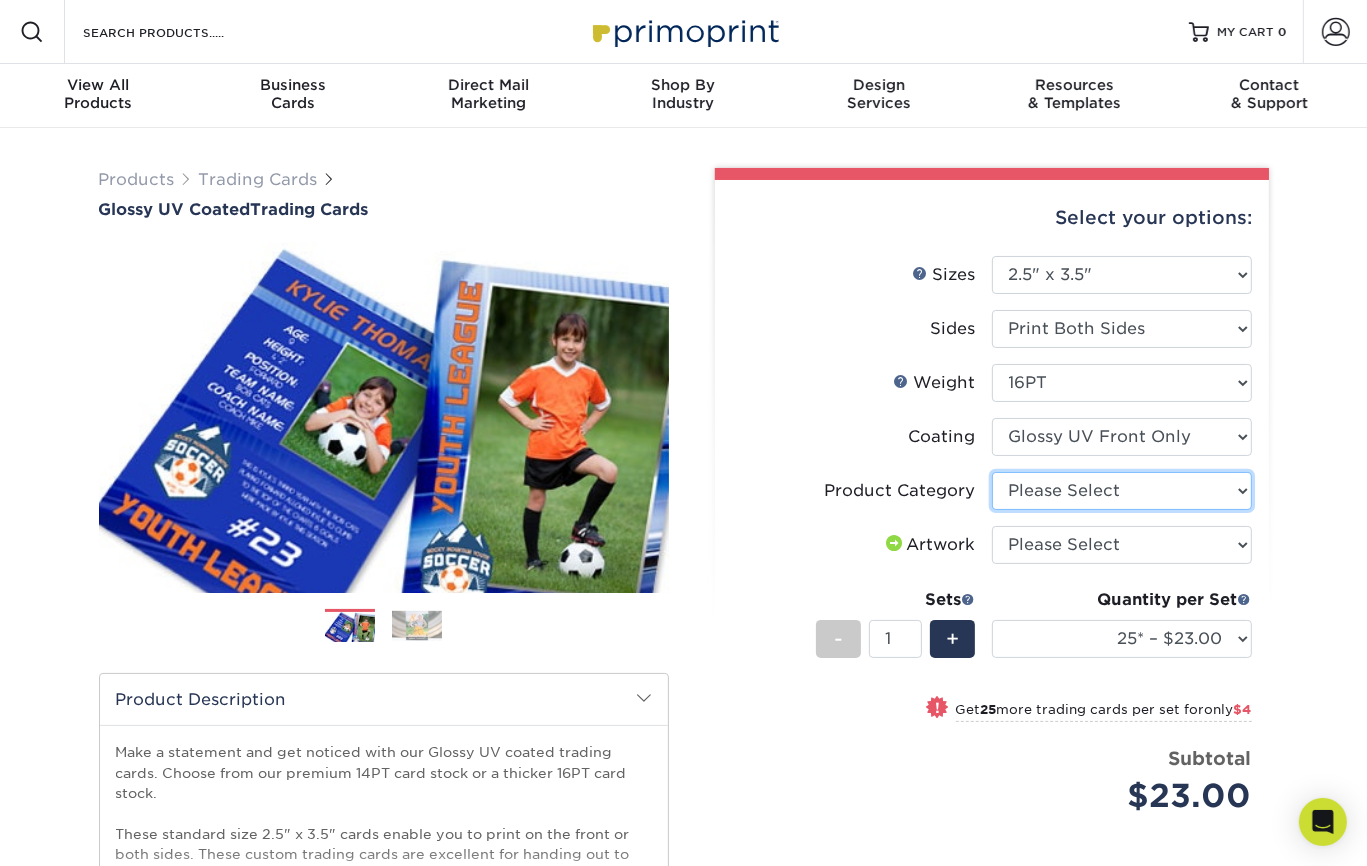 click on "Please Select Trading Cards" at bounding box center [1122, 491] 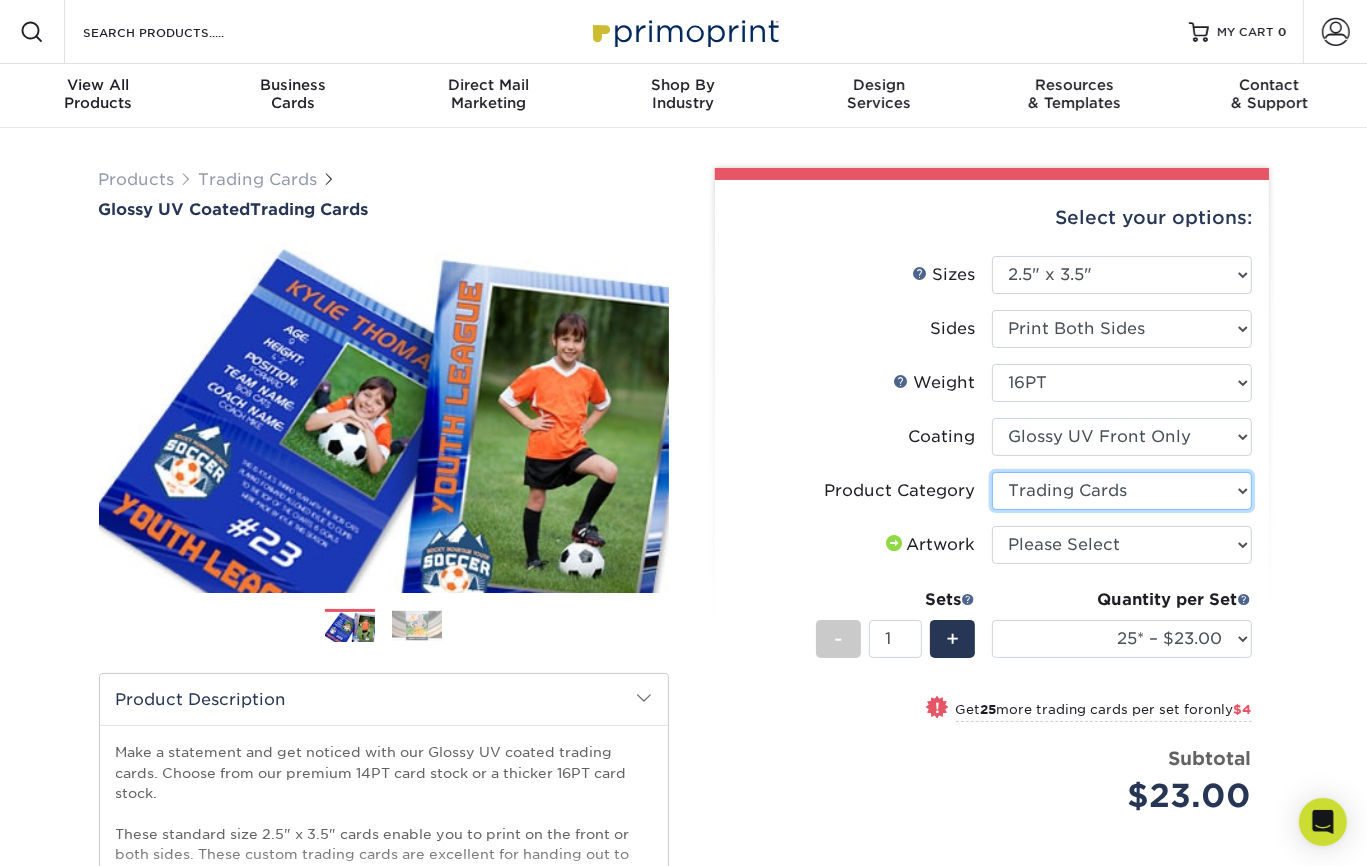 click on "Trading Cards" at bounding box center (0, 0) 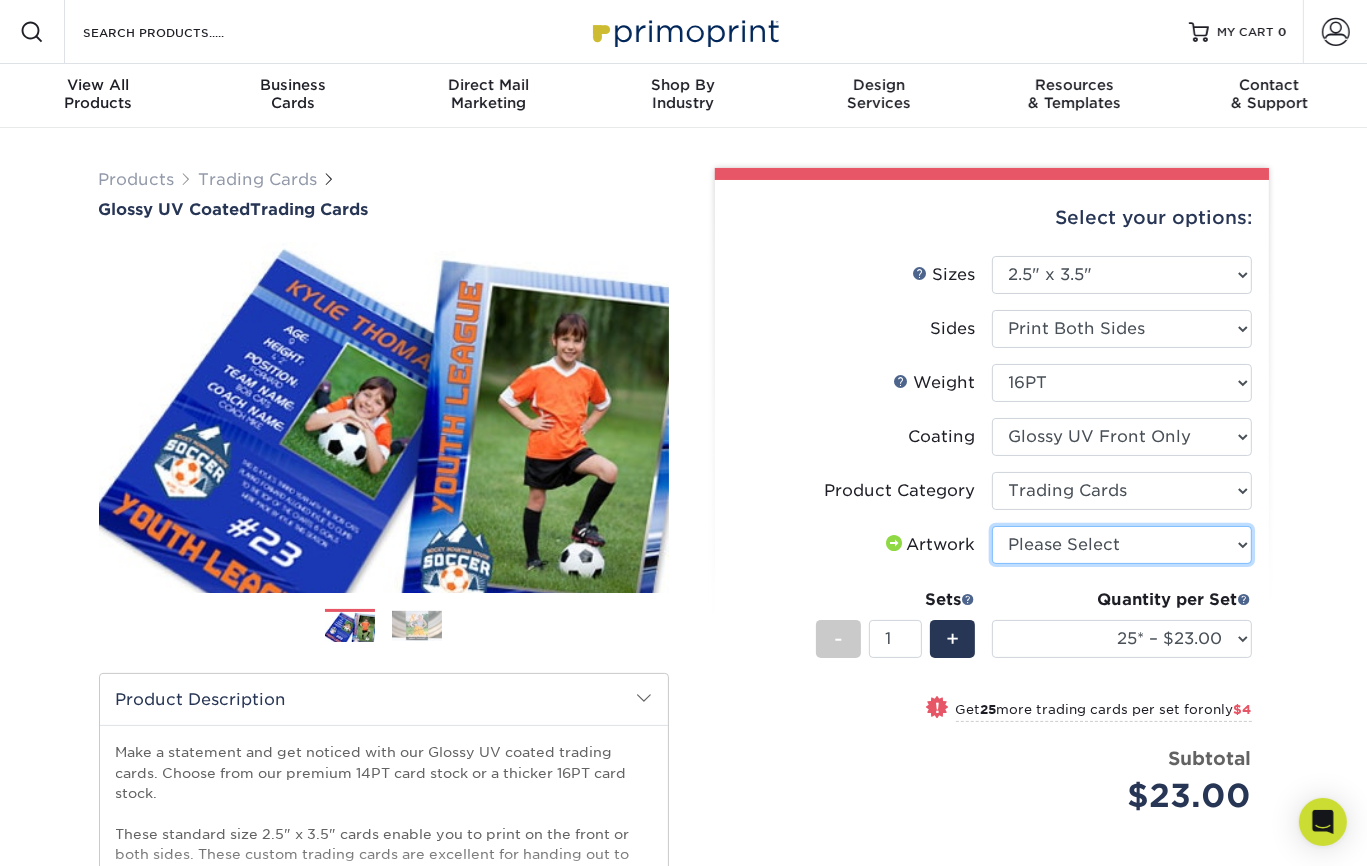 click on "Please Select I will upload files I need a design - $100" at bounding box center (1122, 545) 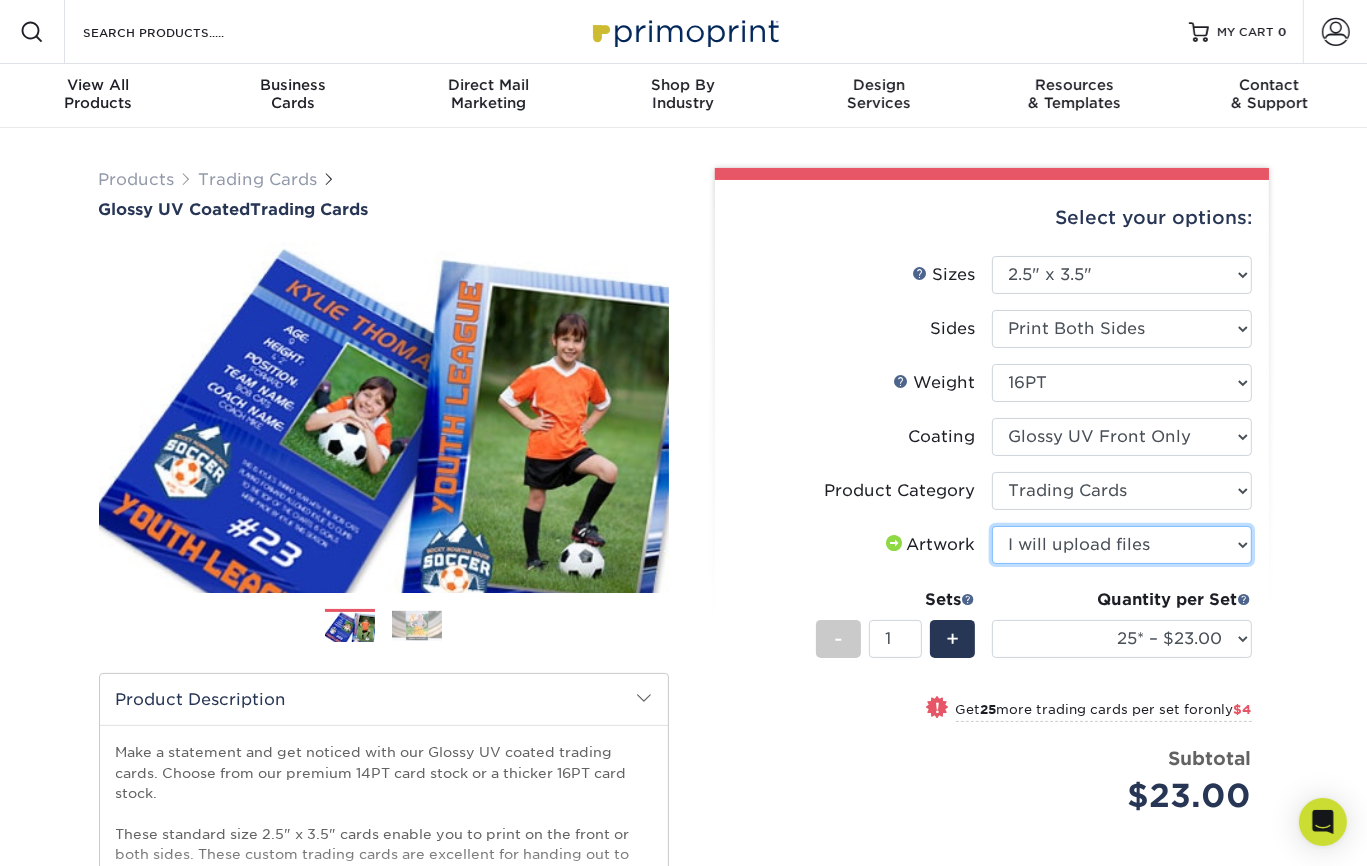 click on "I will upload files" at bounding box center [0, 0] 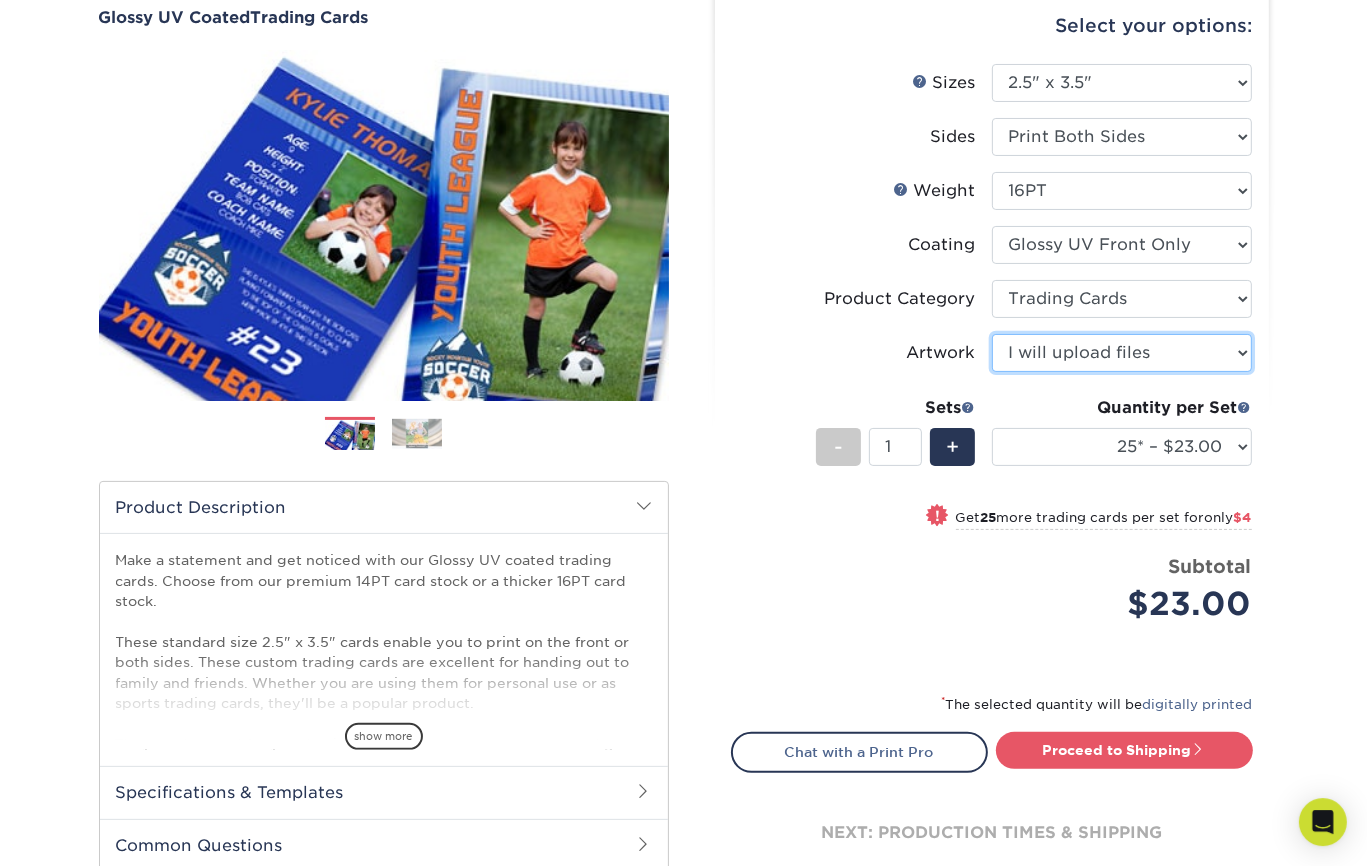 scroll, scrollTop: 21, scrollLeft: 0, axis: vertical 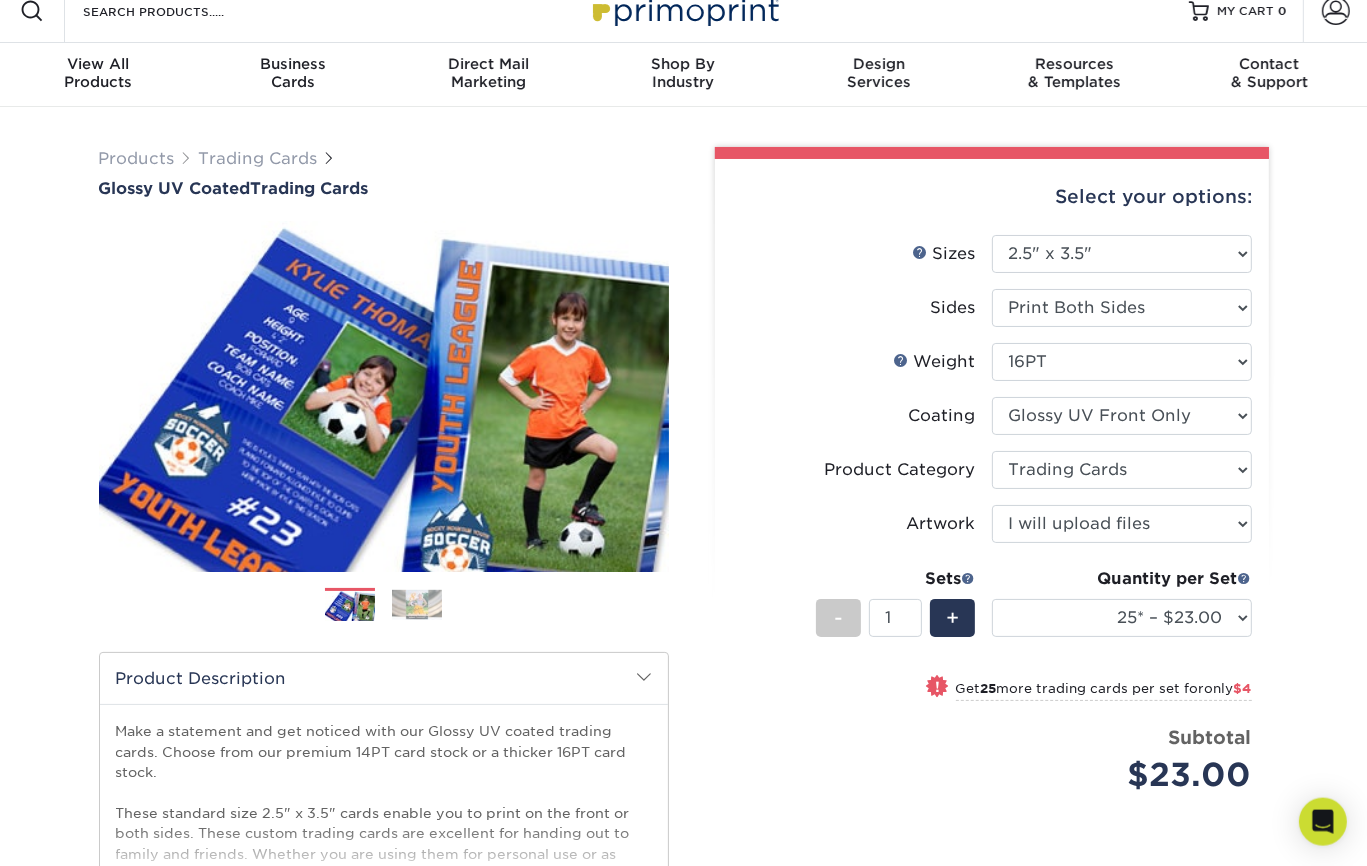 drag, startPoint x: 947, startPoint y: 685, endPoint x: 1299, endPoint y: 688, distance: 352.0128 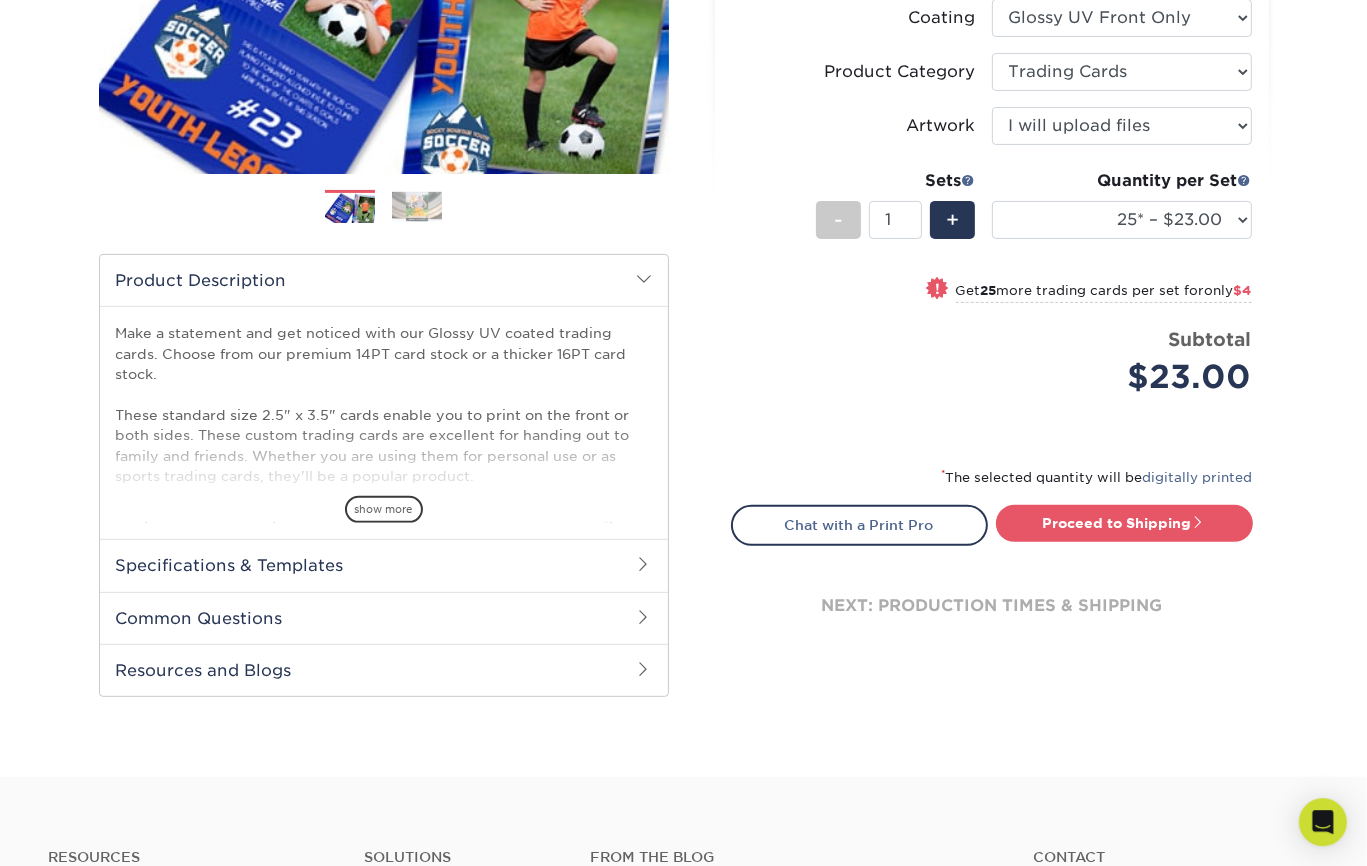 scroll, scrollTop: 420, scrollLeft: 0, axis: vertical 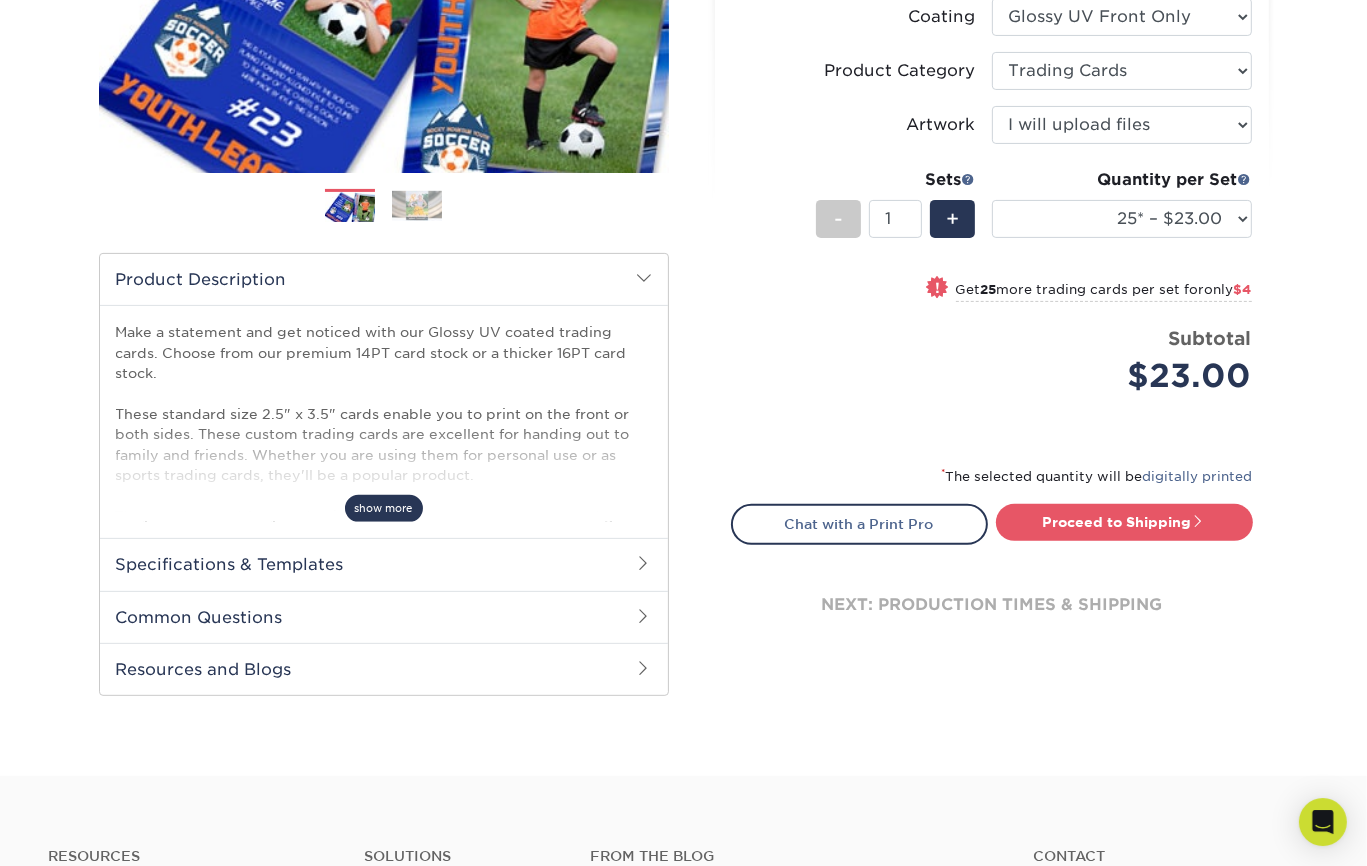 click on "show more" at bounding box center [384, 508] 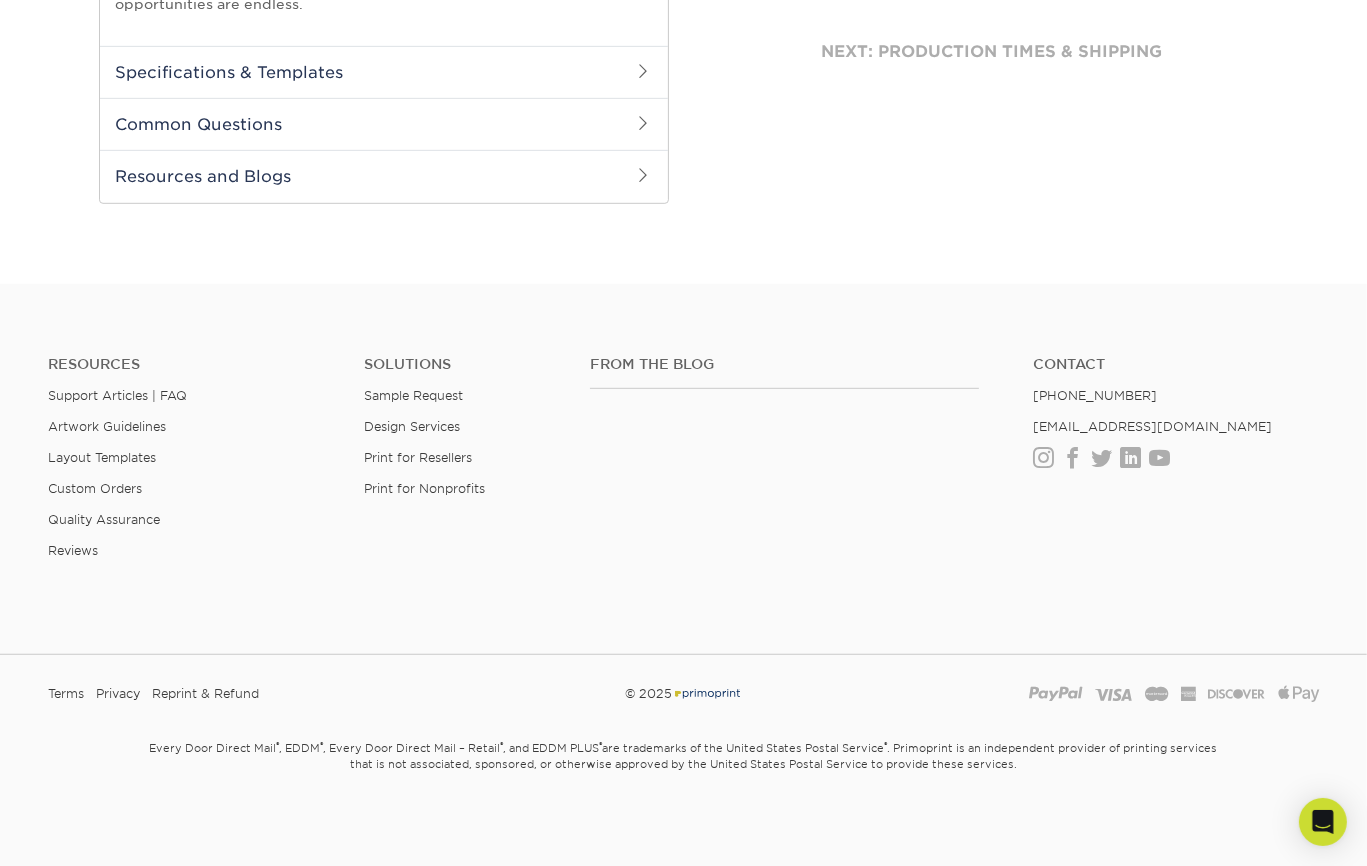 scroll, scrollTop: 0, scrollLeft: 0, axis: both 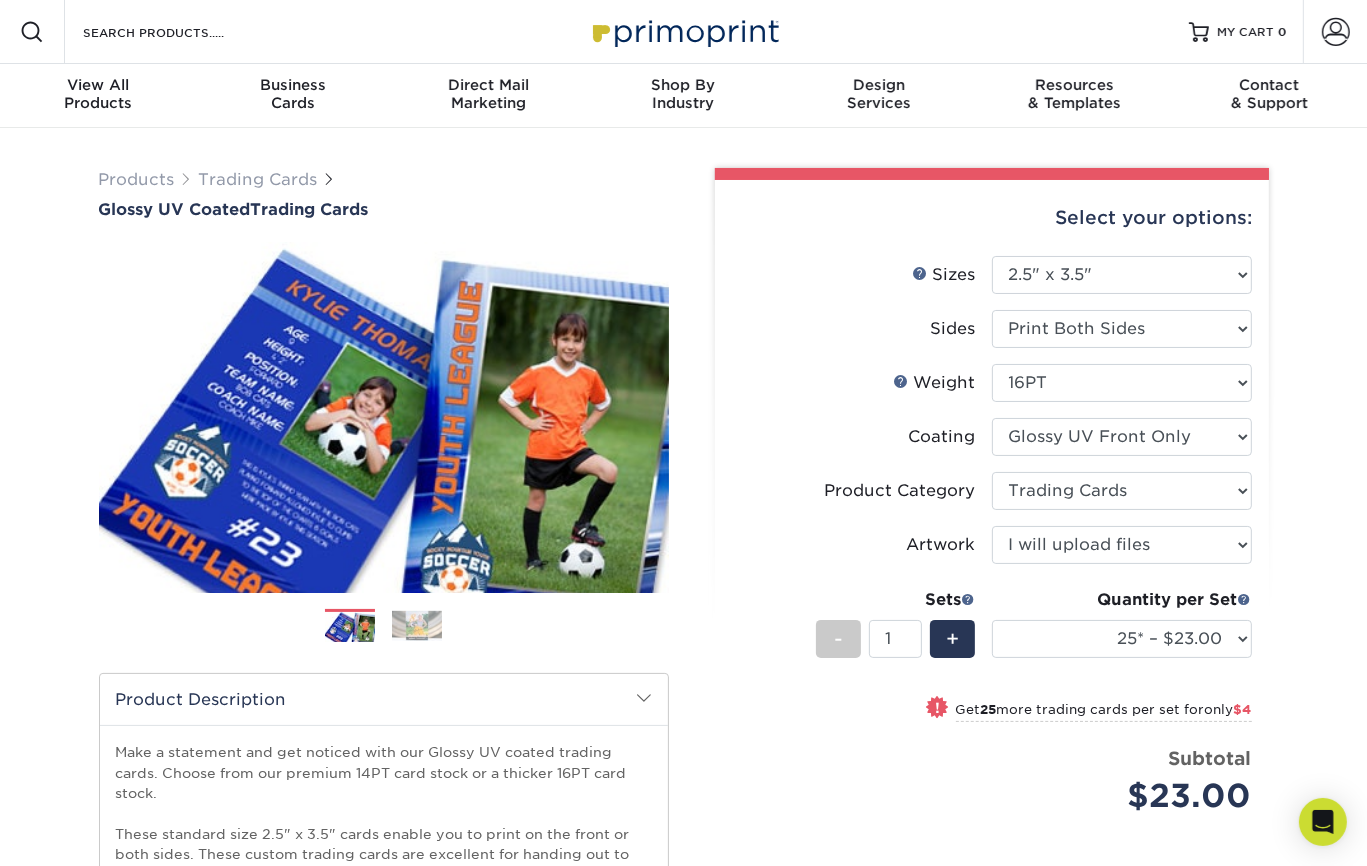 click on "Products
Trading Cards
Glossy UV Coated  Trading Cards
Previous Next  /" at bounding box center [683, 692] 